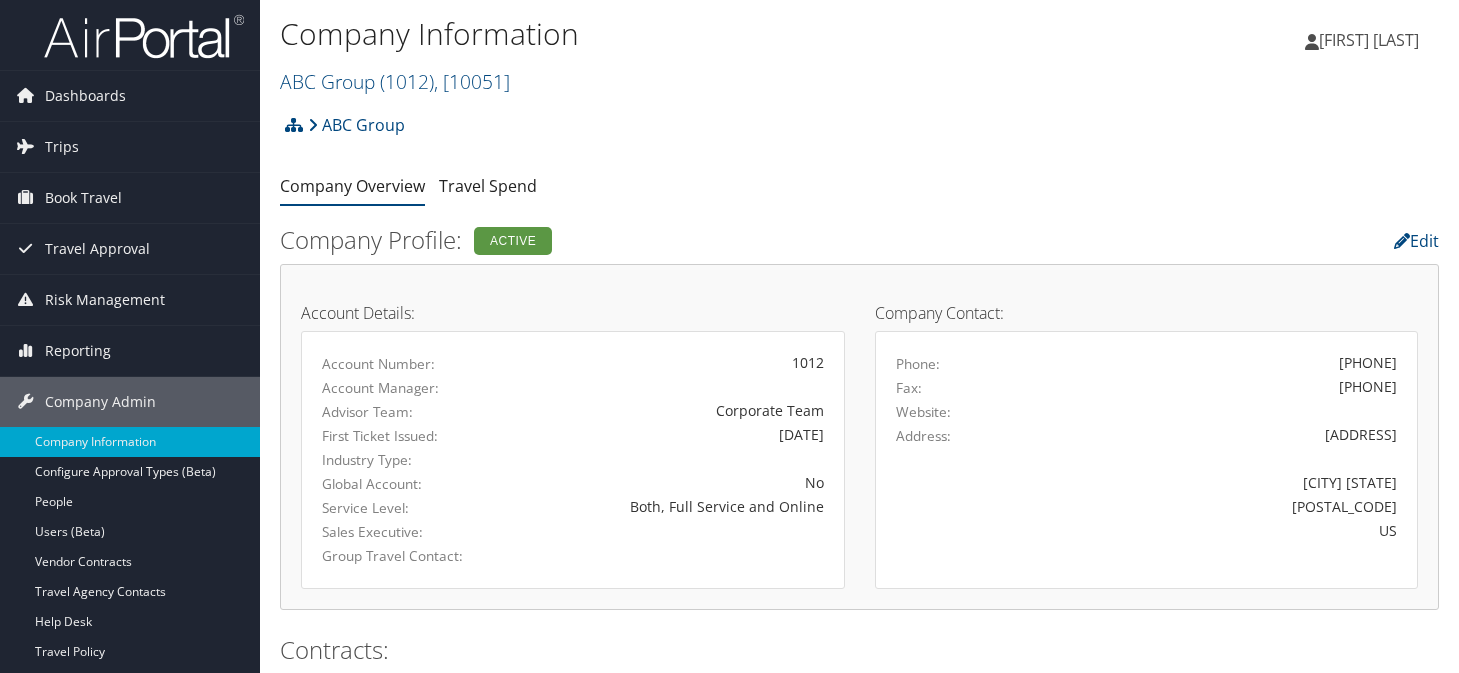 scroll, scrollTop: 1000, scrollLeft: 0, axis: vertical 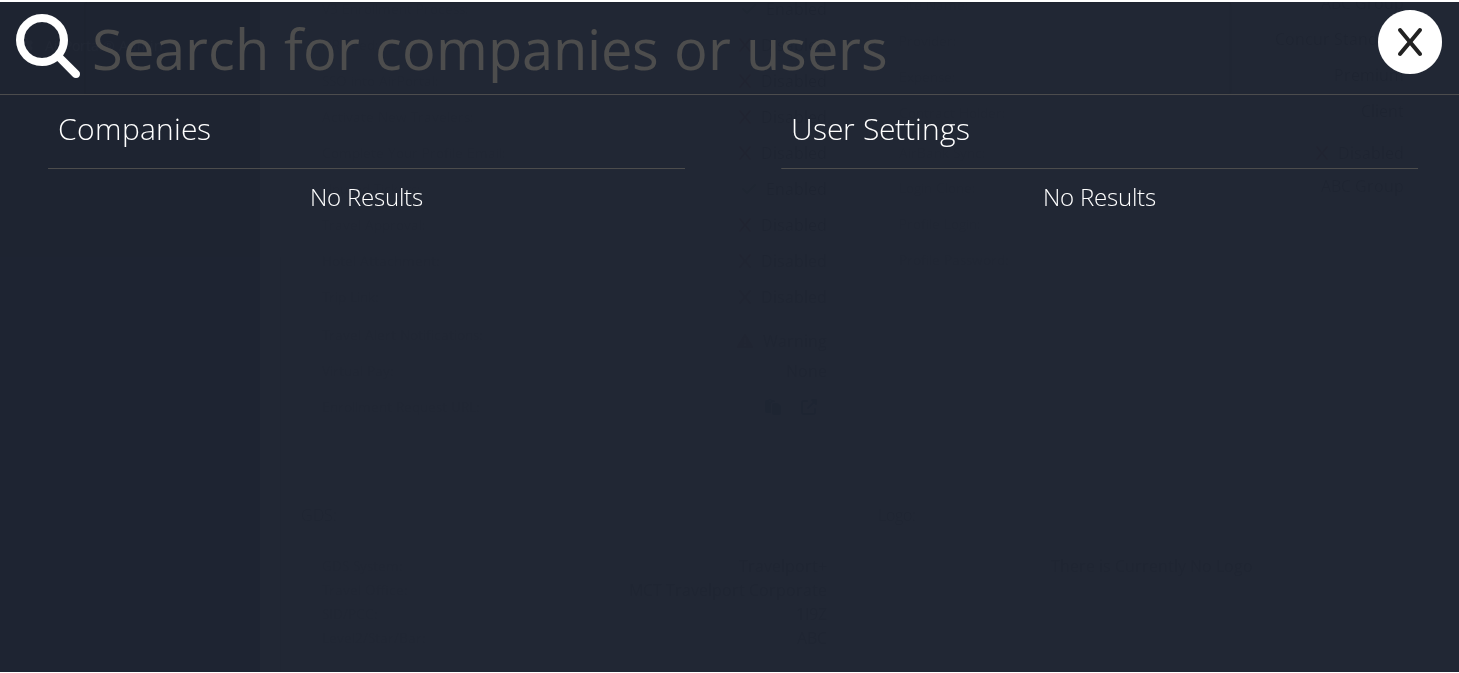 paste on "[EMAIL]" 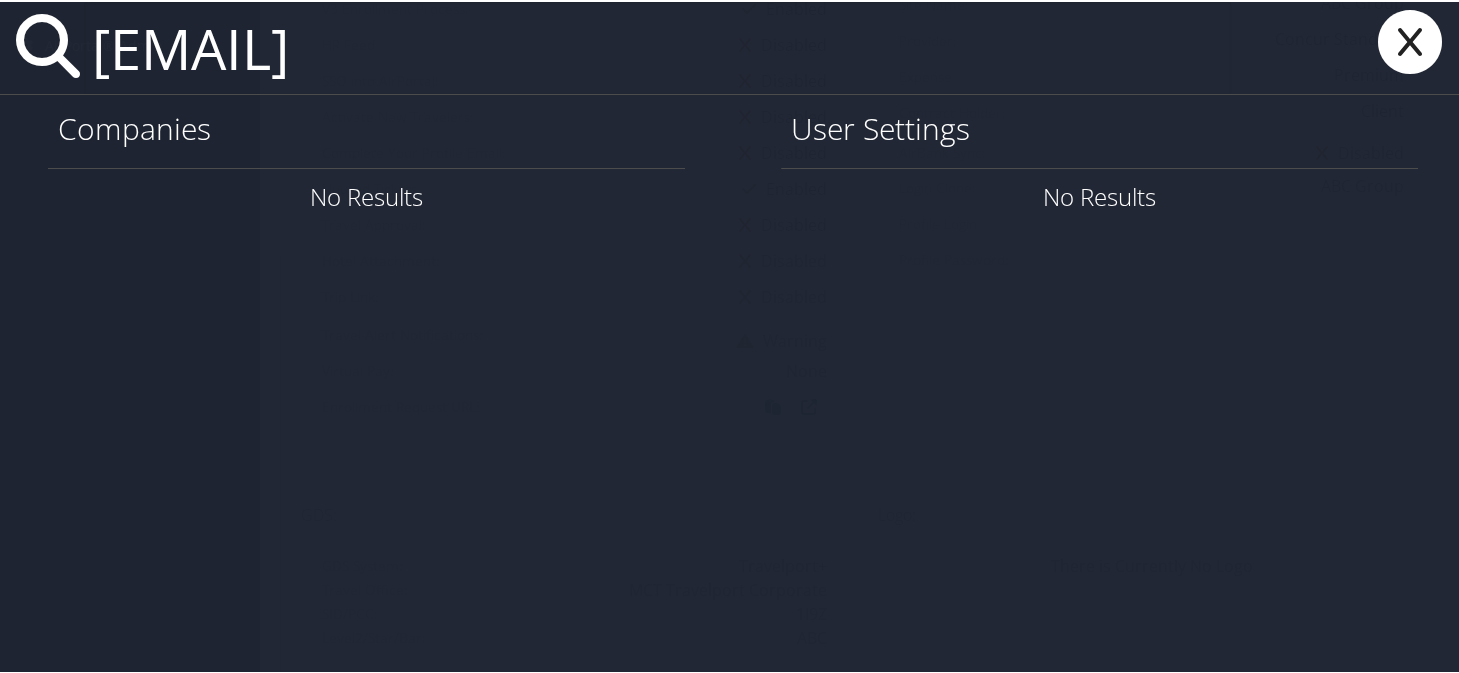 type on "dmoreaux3@outlook.com" 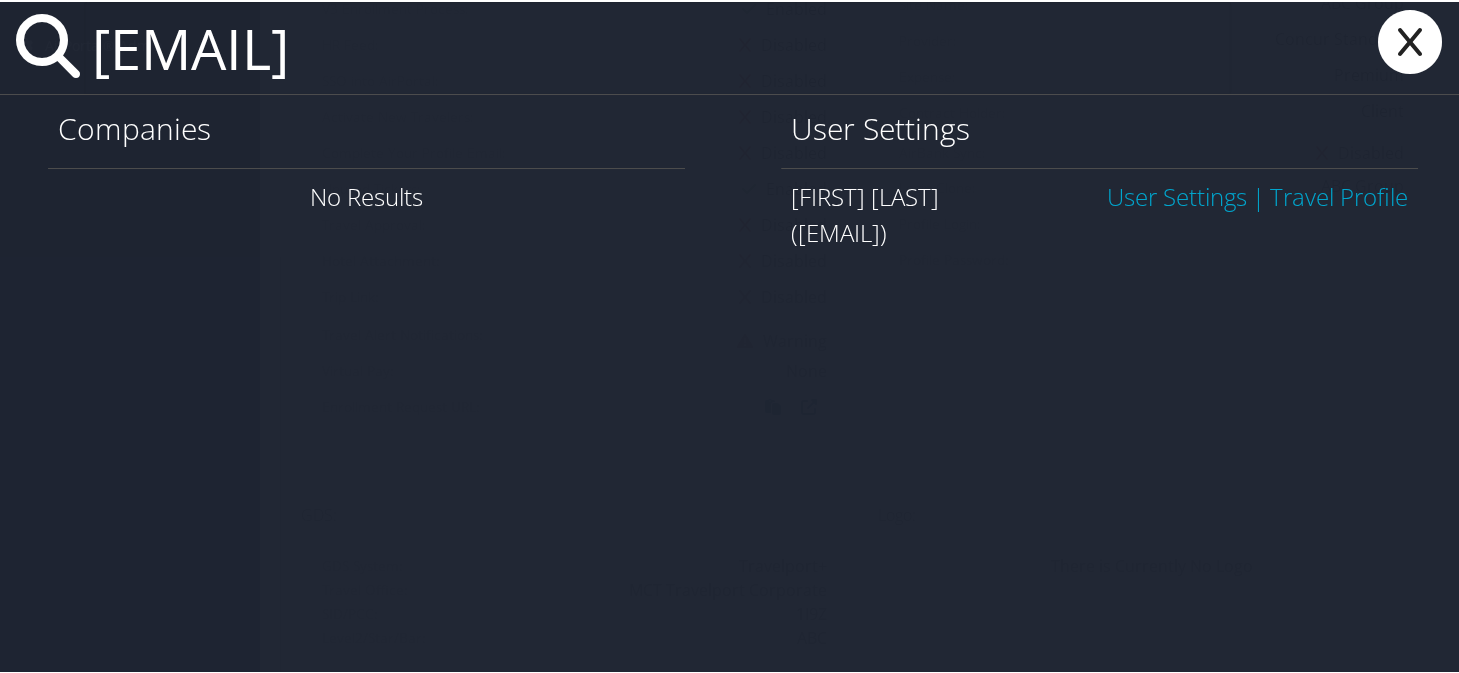 click on "User Settings" at bounding box center (1177, 194) 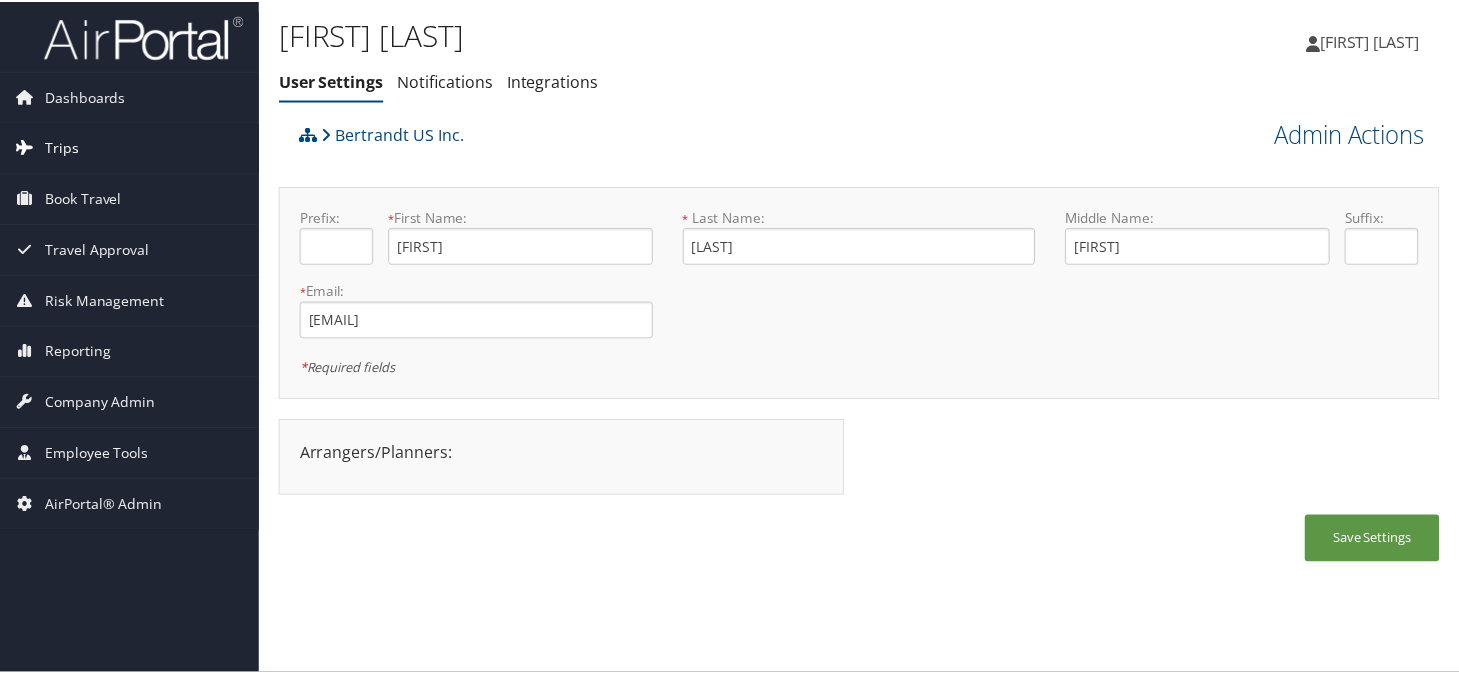 scroll, scrollTop: 0, scrollLeft: 0, axis: both 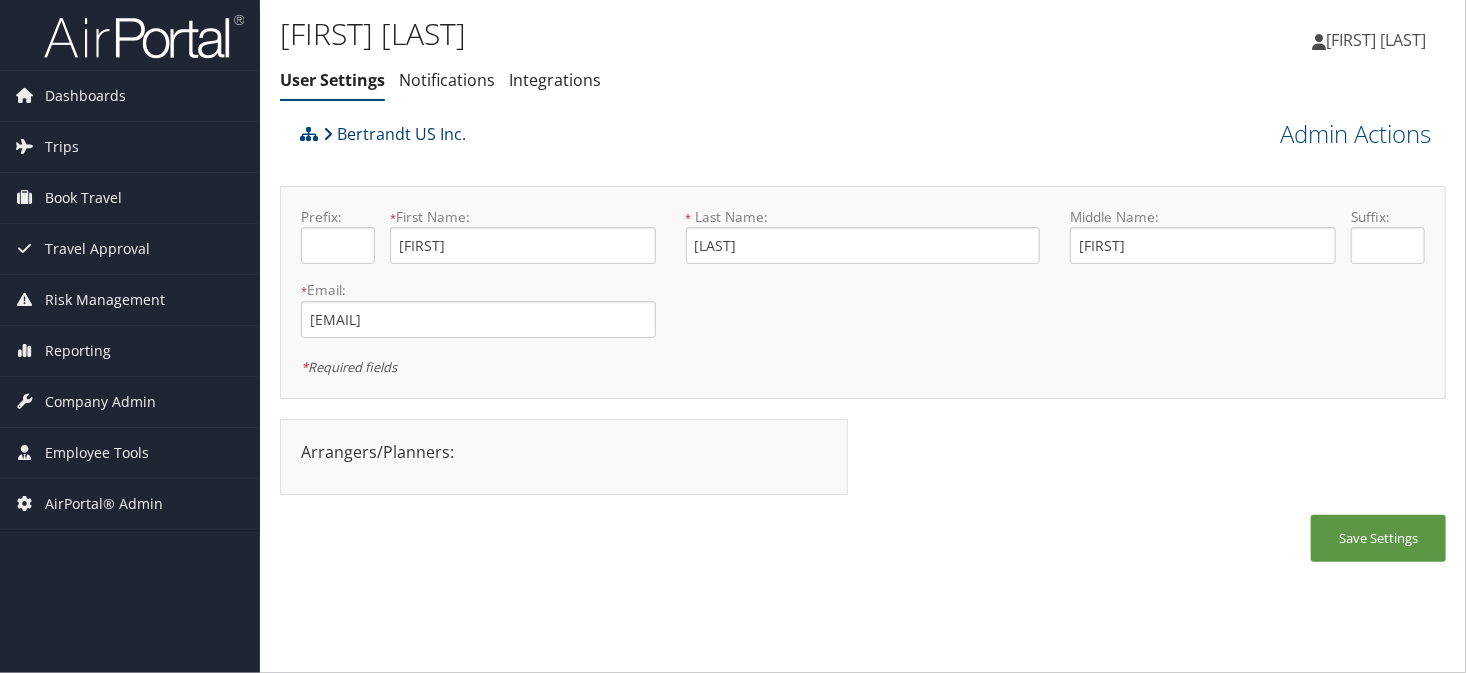 click on "Bertrandt US Inc." at bounding box center [394, 134] 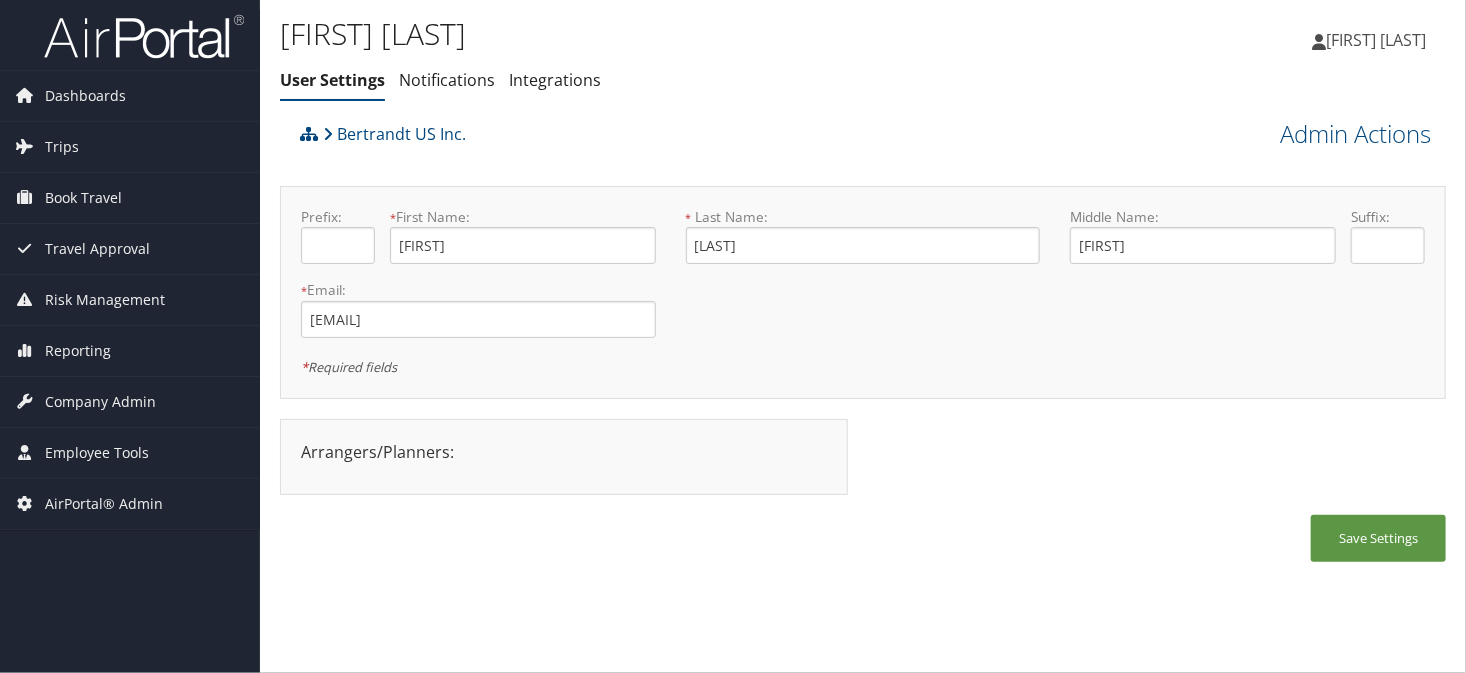 click on "Don Moreaux
User Settings
Notifications
Integrations
User Settings
Notifications
Integrations" at bounding box center [668, 56] 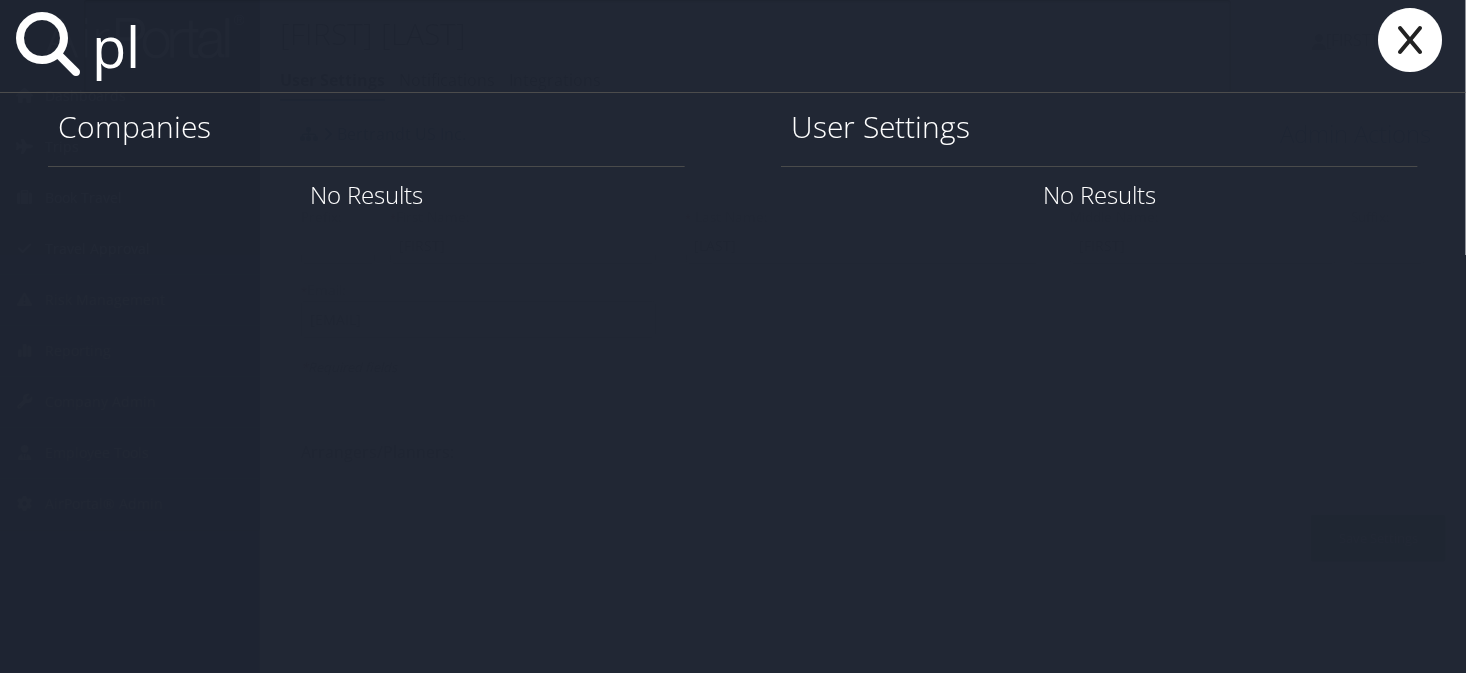 type on "p" 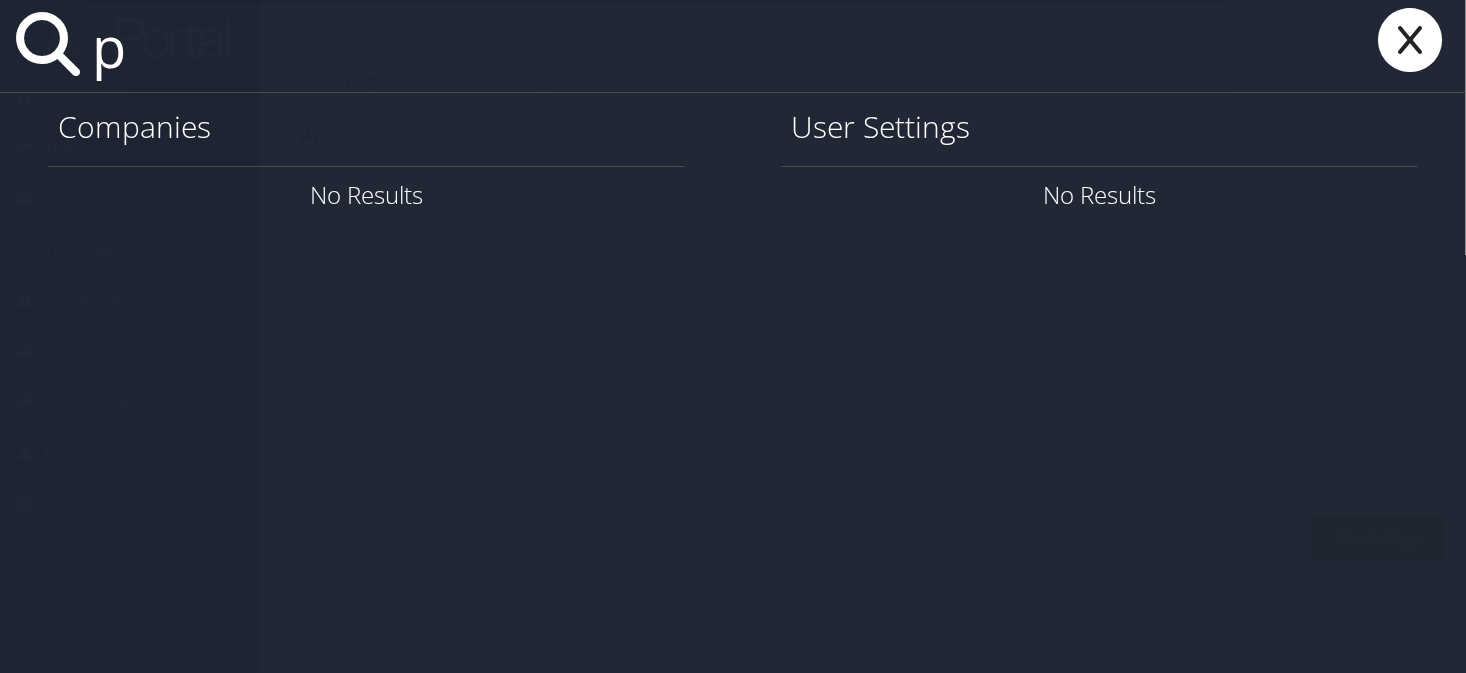 type 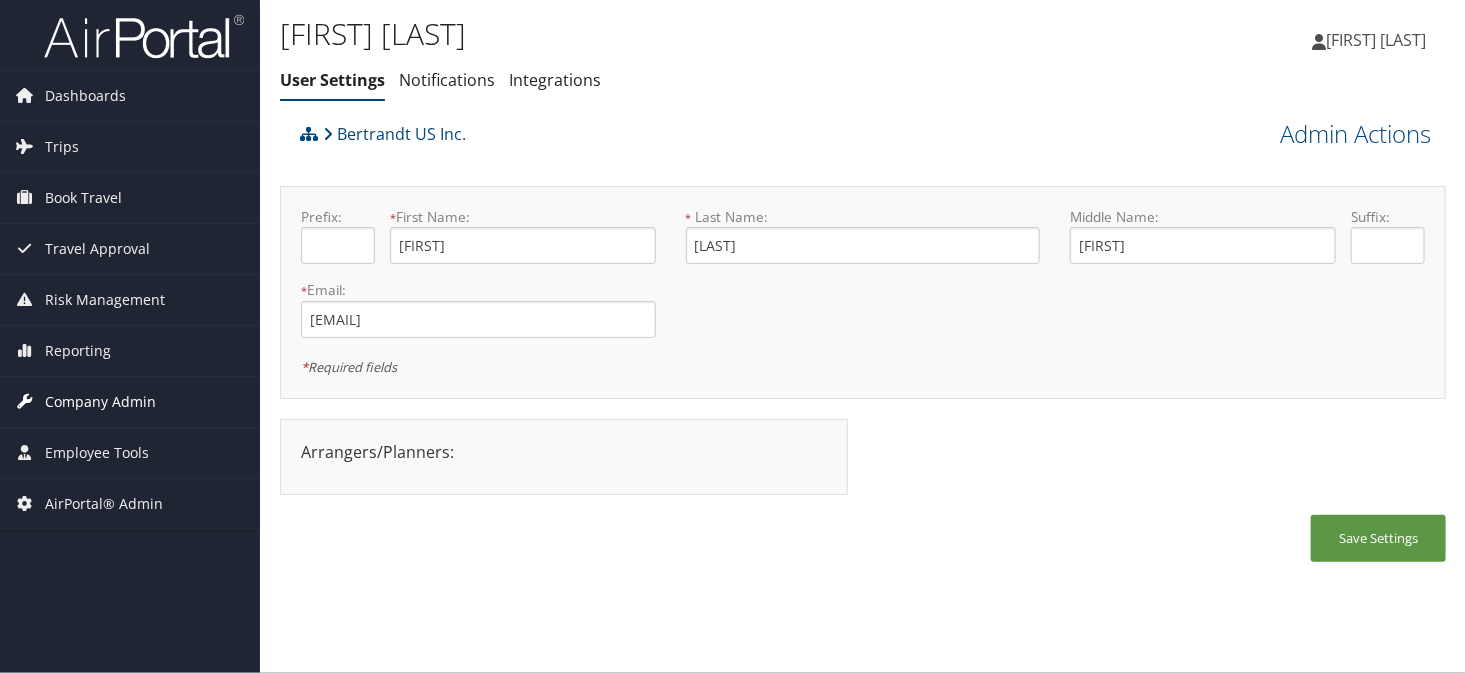click on "Company Admin" at bounding box center [100, 402] 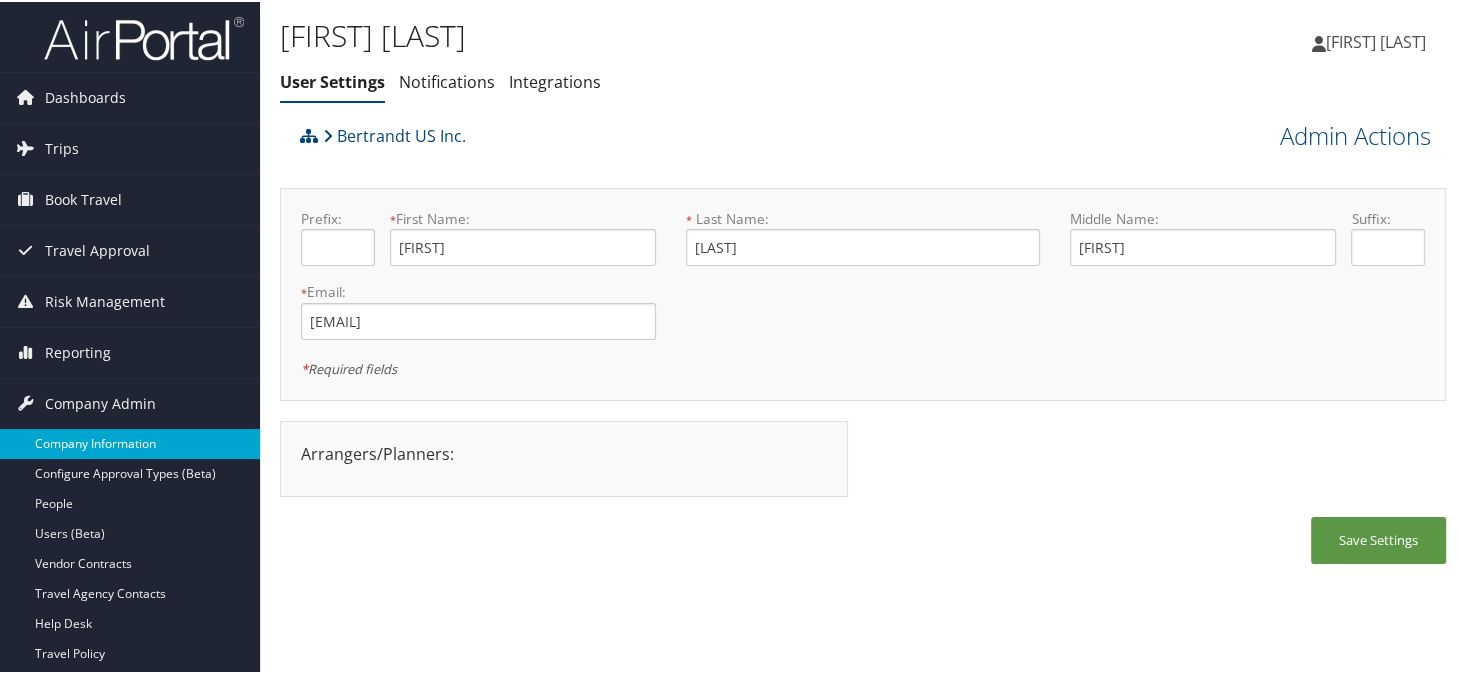 click on "Company Information" at bounding box center [130, 442] 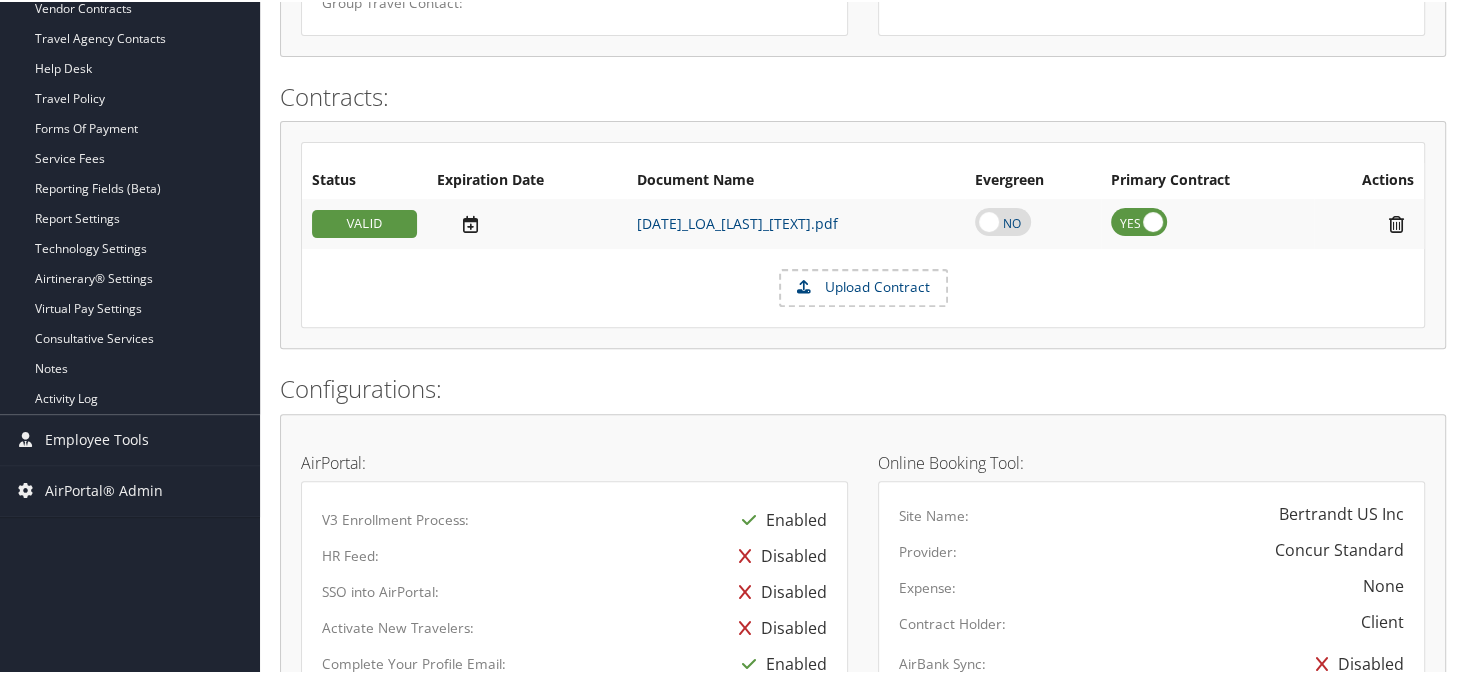 scroll, scrollTop: 600, scrollLeft: 0, axis: vertical 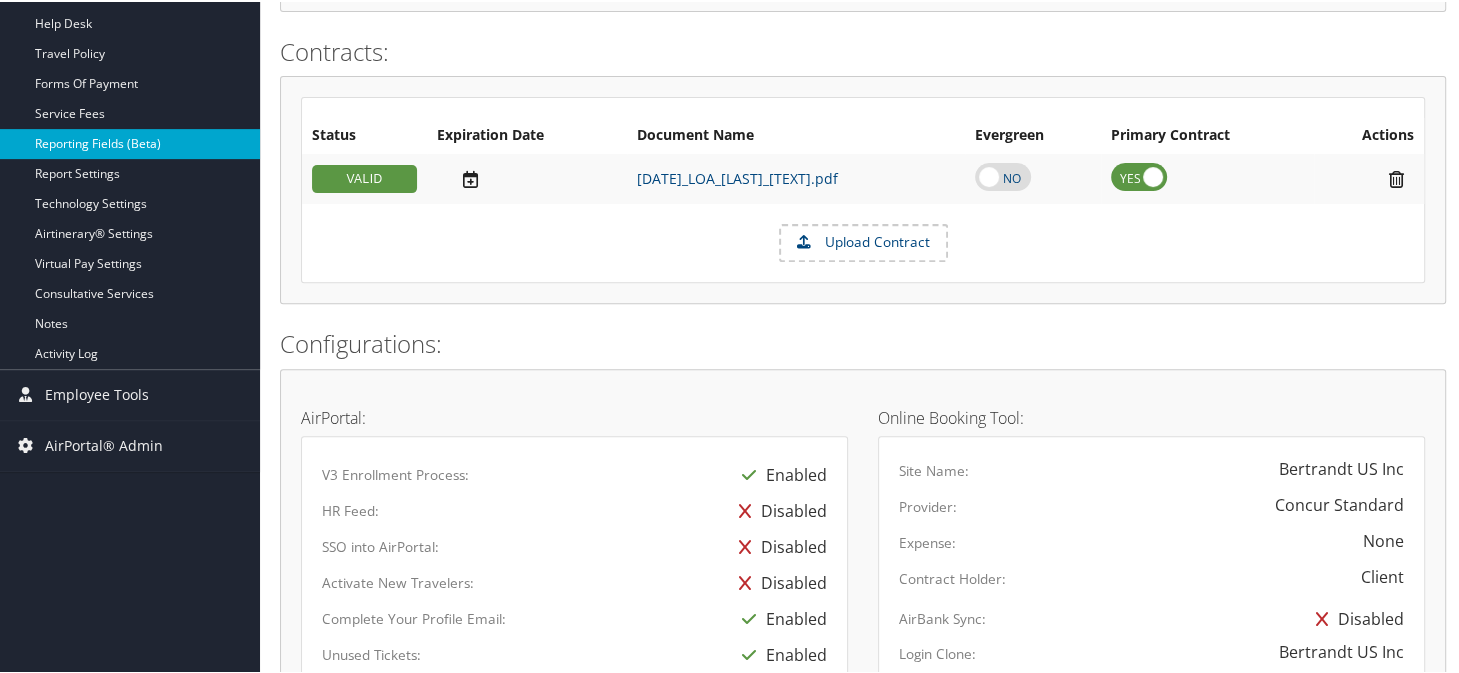 click on "Reporting Fields (Beta)" at bounding box center (130, 142) 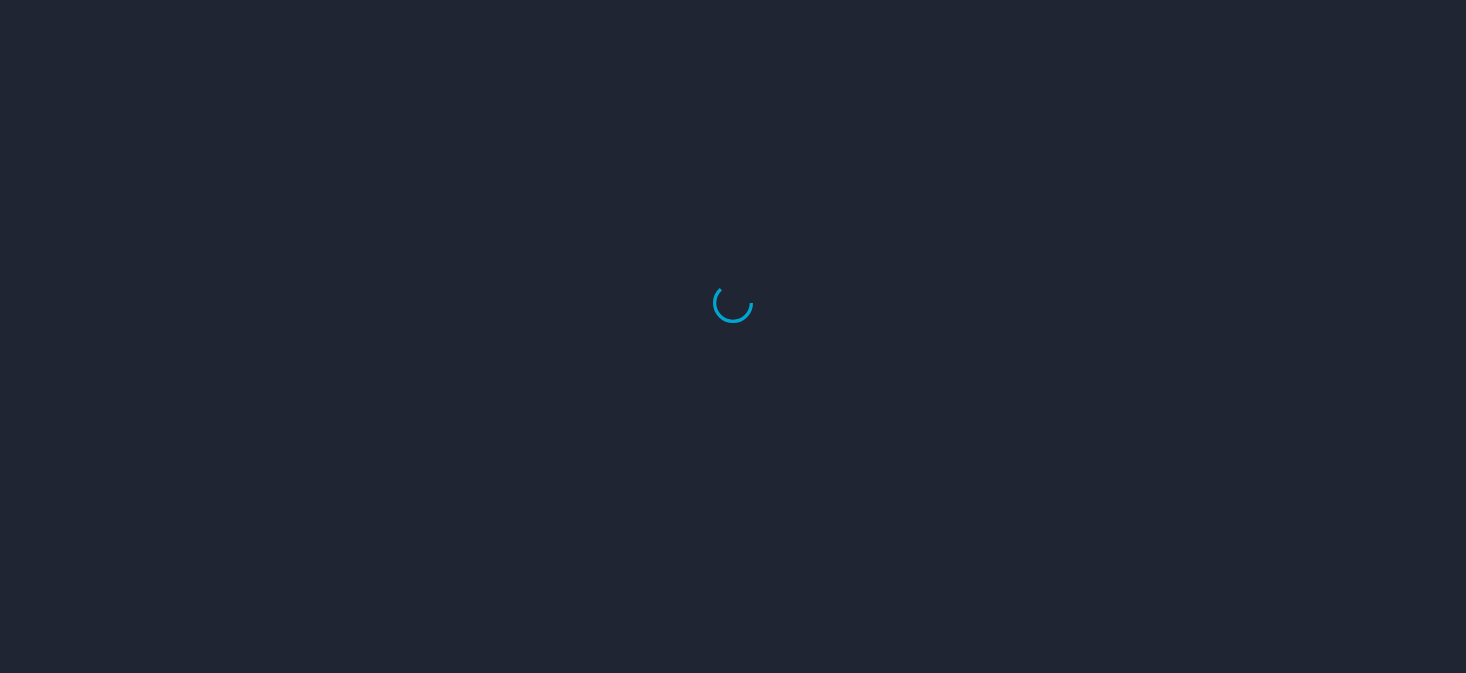 scroll, scrollTop: 0, scrollLeft: 0, axis: both 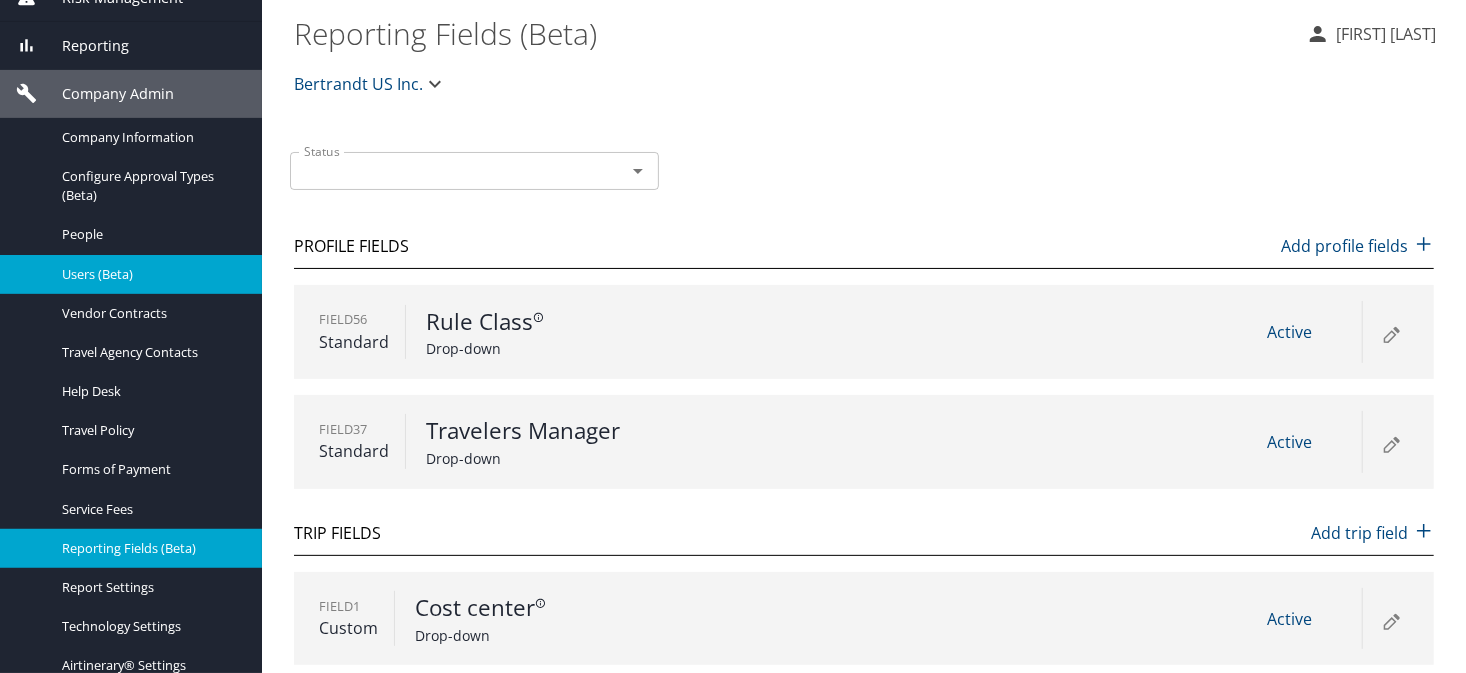 click on "Users (Beta)" at bounding box center [150, 274] 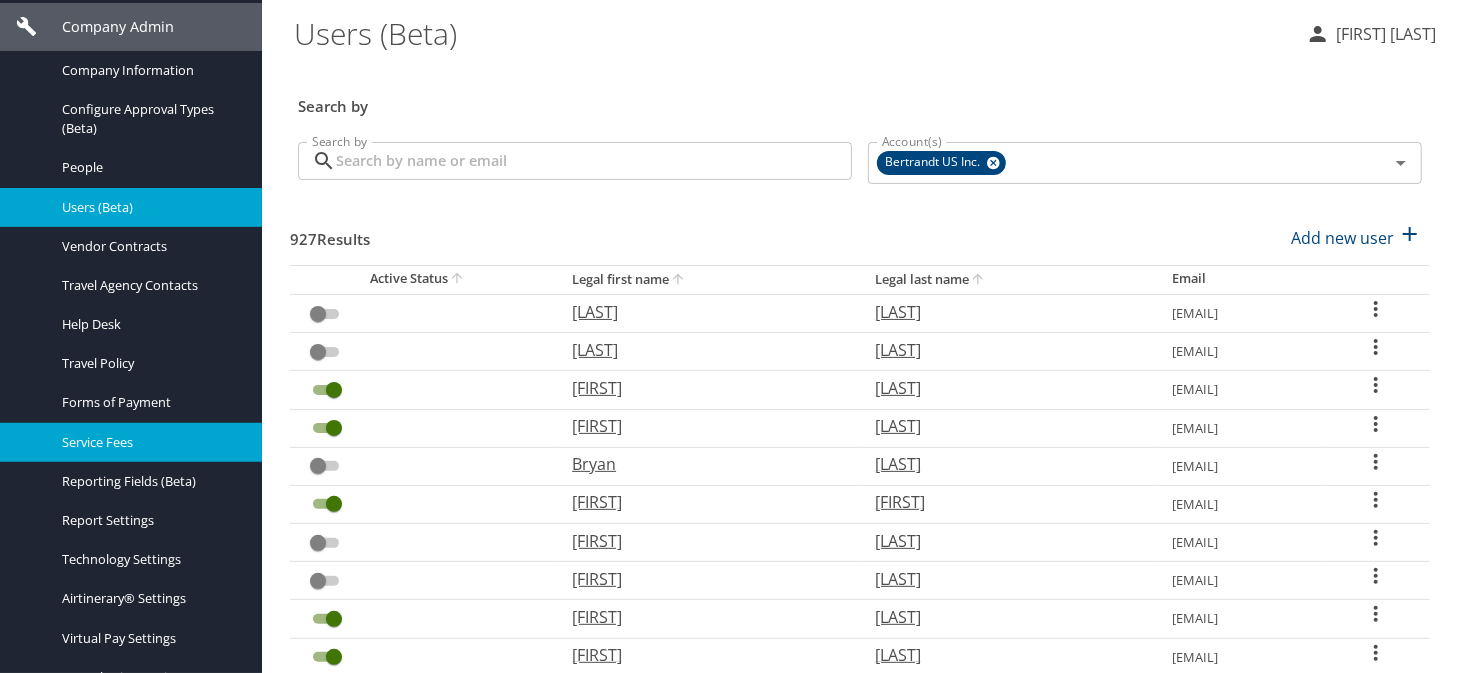 scroll, scrollTop: 400, scrollLeft: 0, axis: vertical 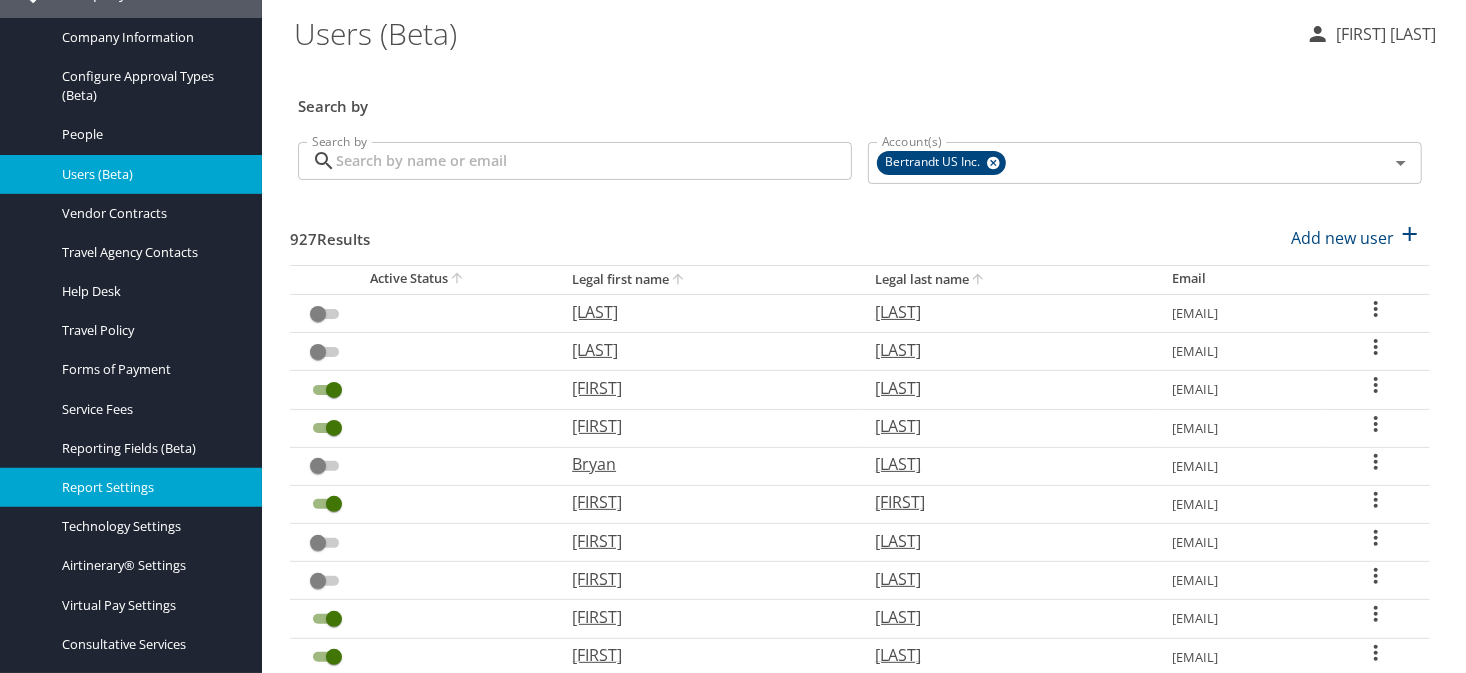 click on "Report Settings" at bounding box center [150, 487] 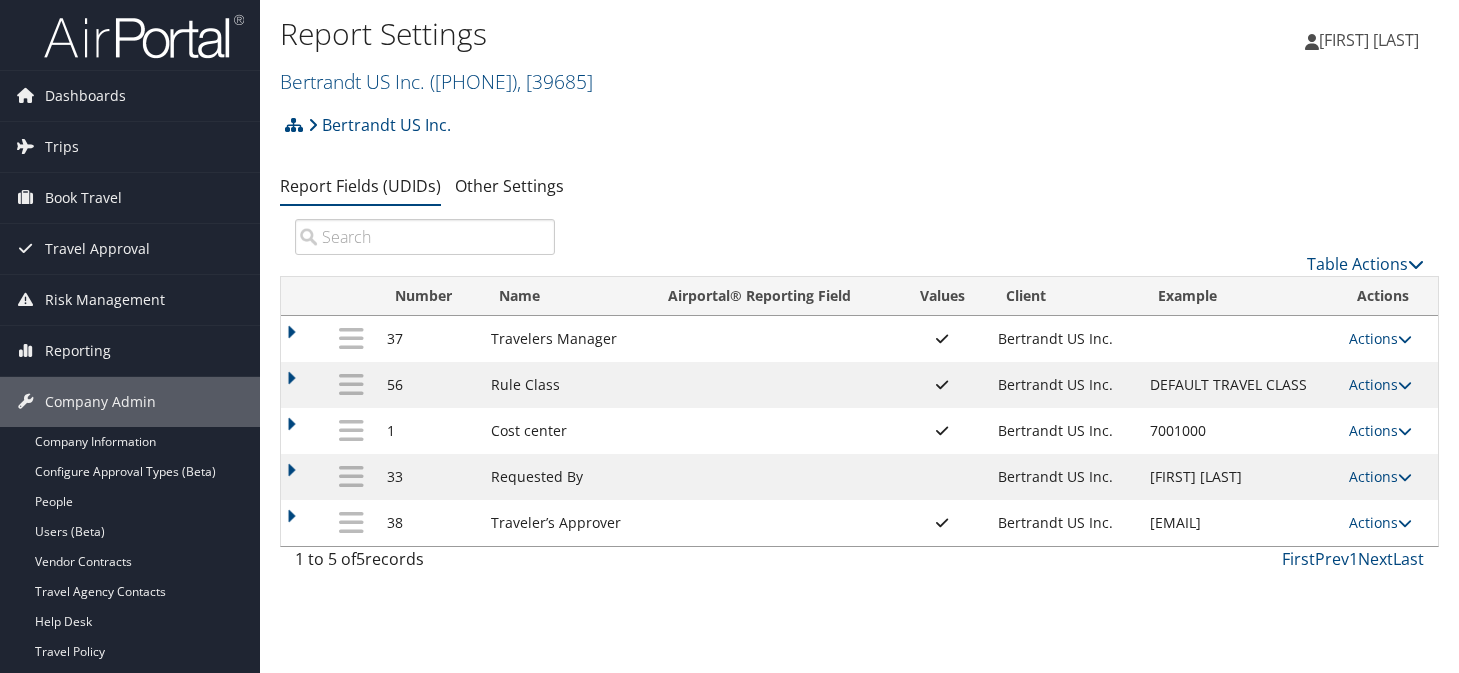 scroll, scrollTop: 0, scrollLeft: 0, axis: both 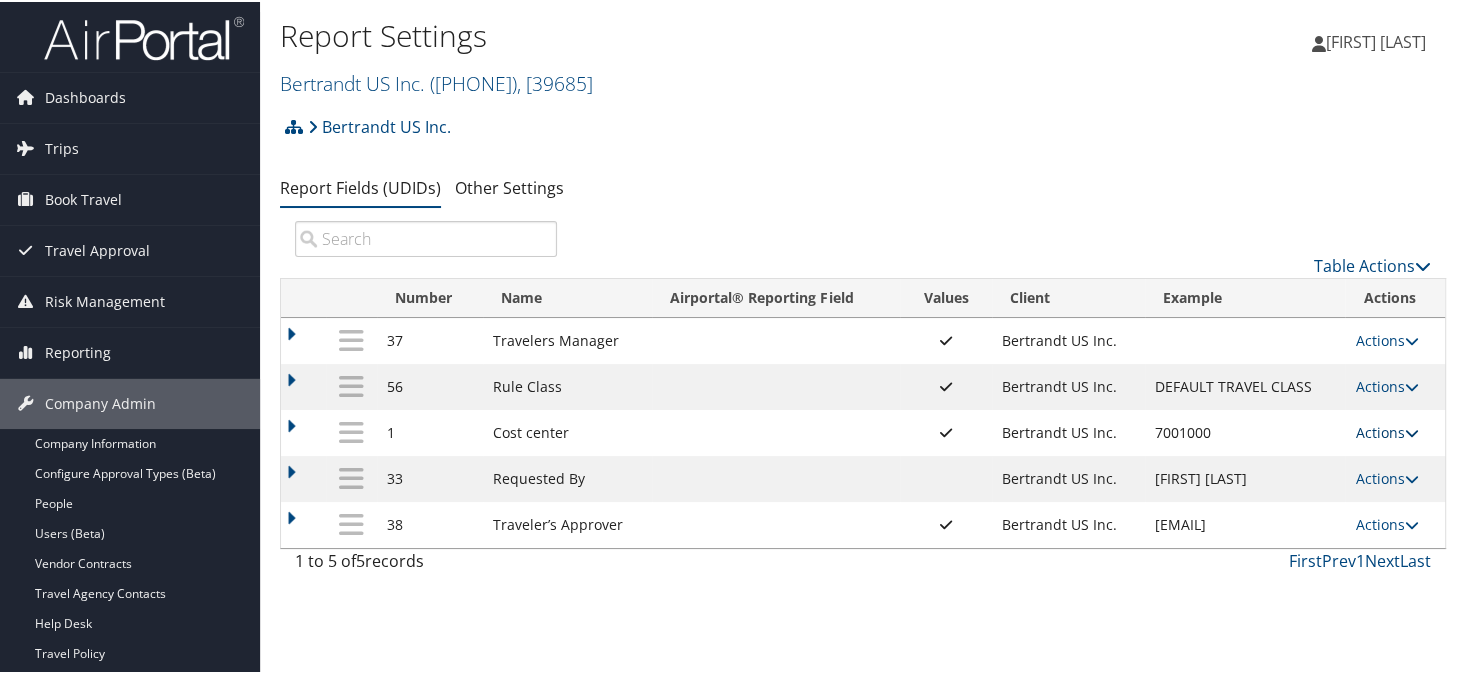 click on "Actions" at bounding box center (1386, 430) 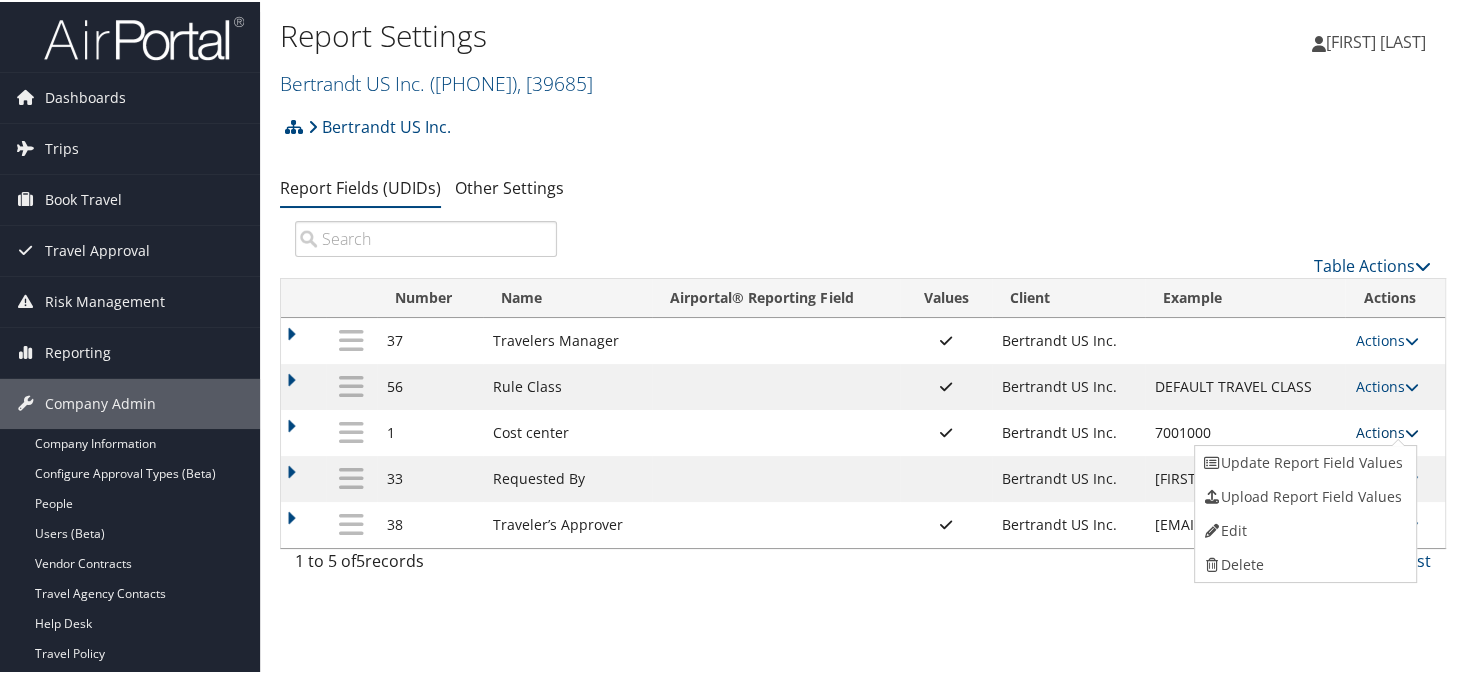 click on "Actions" at bounding box center [1386, 430] 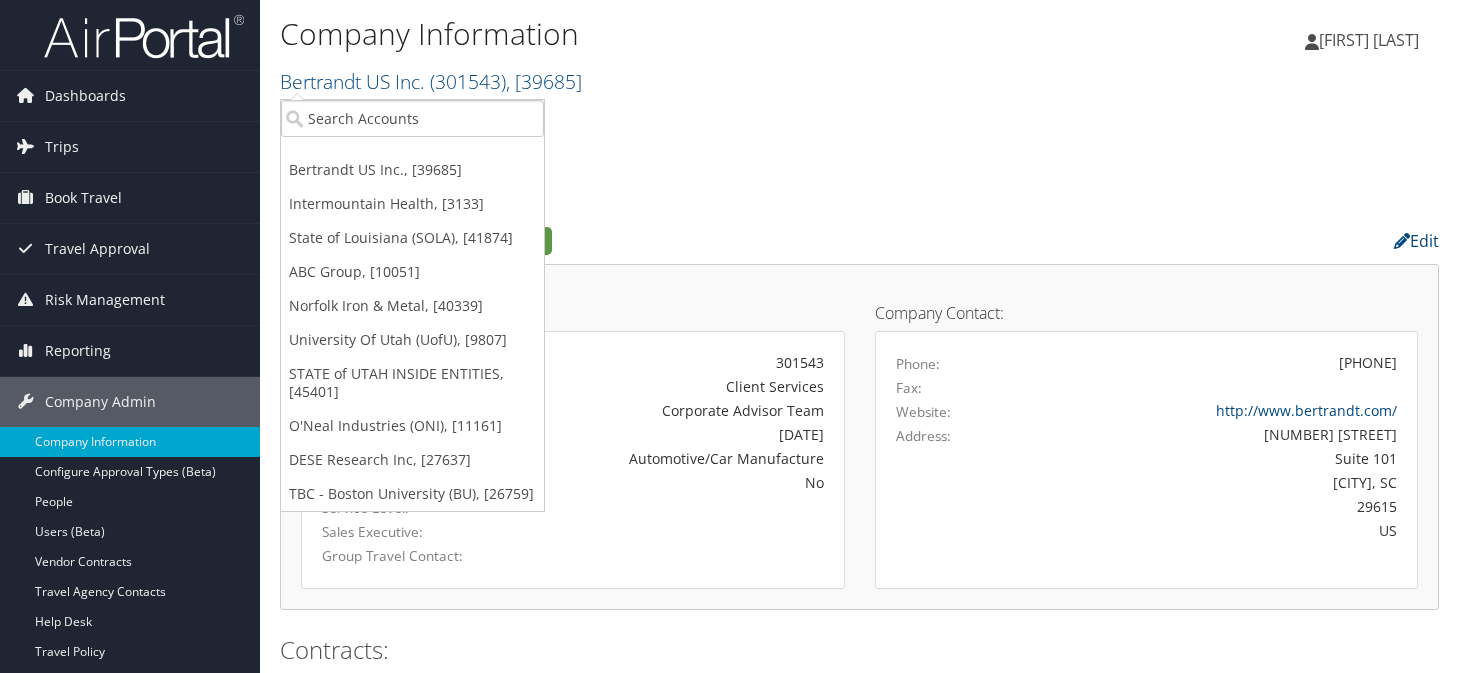 scroll, scrollTop: 0, scrollLeft: 0, axis: both 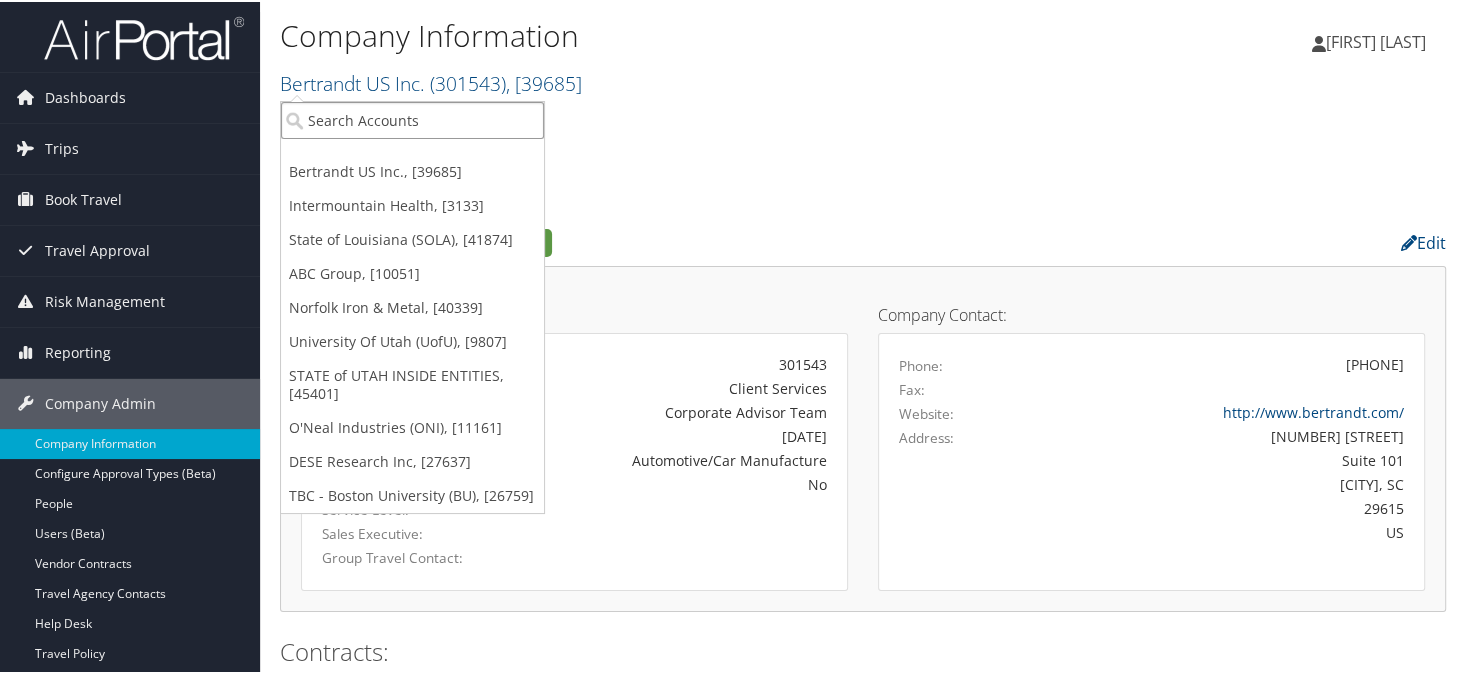 click at bounding box center [412, 118] 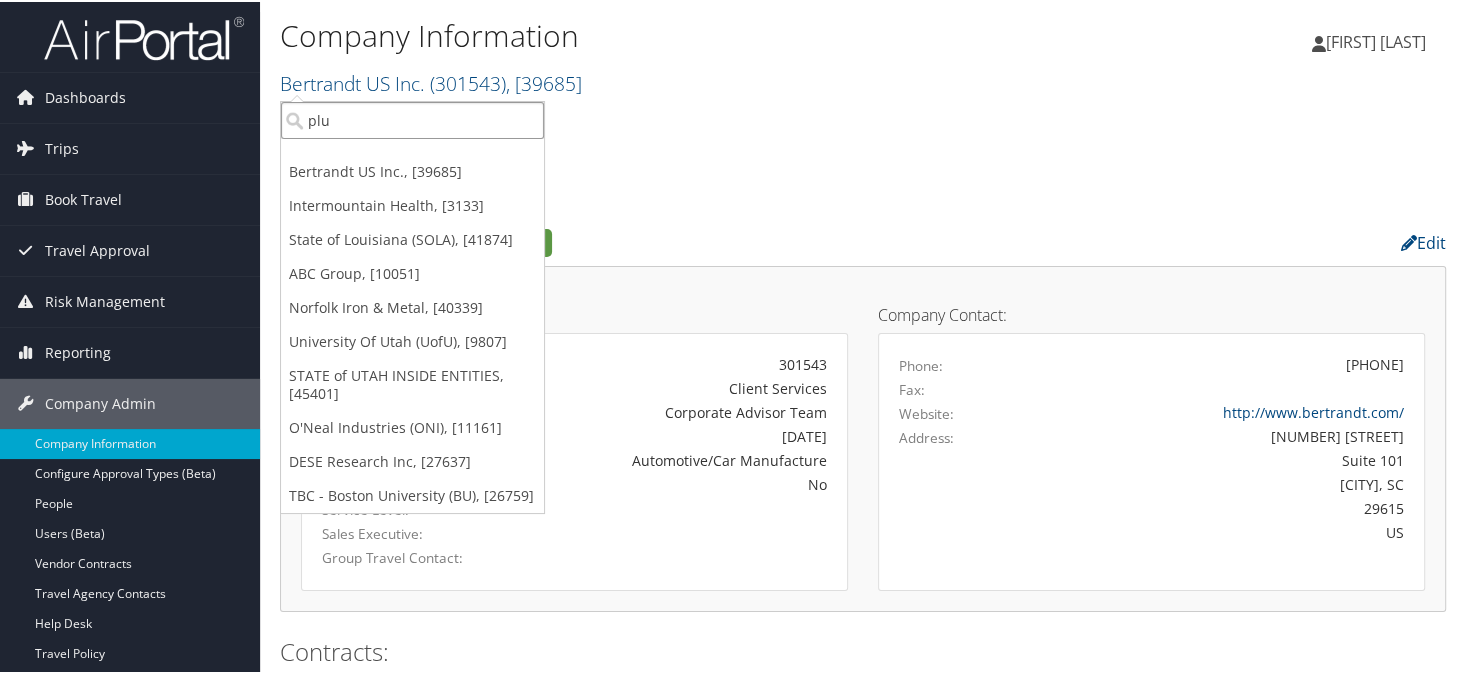 type on "plu" 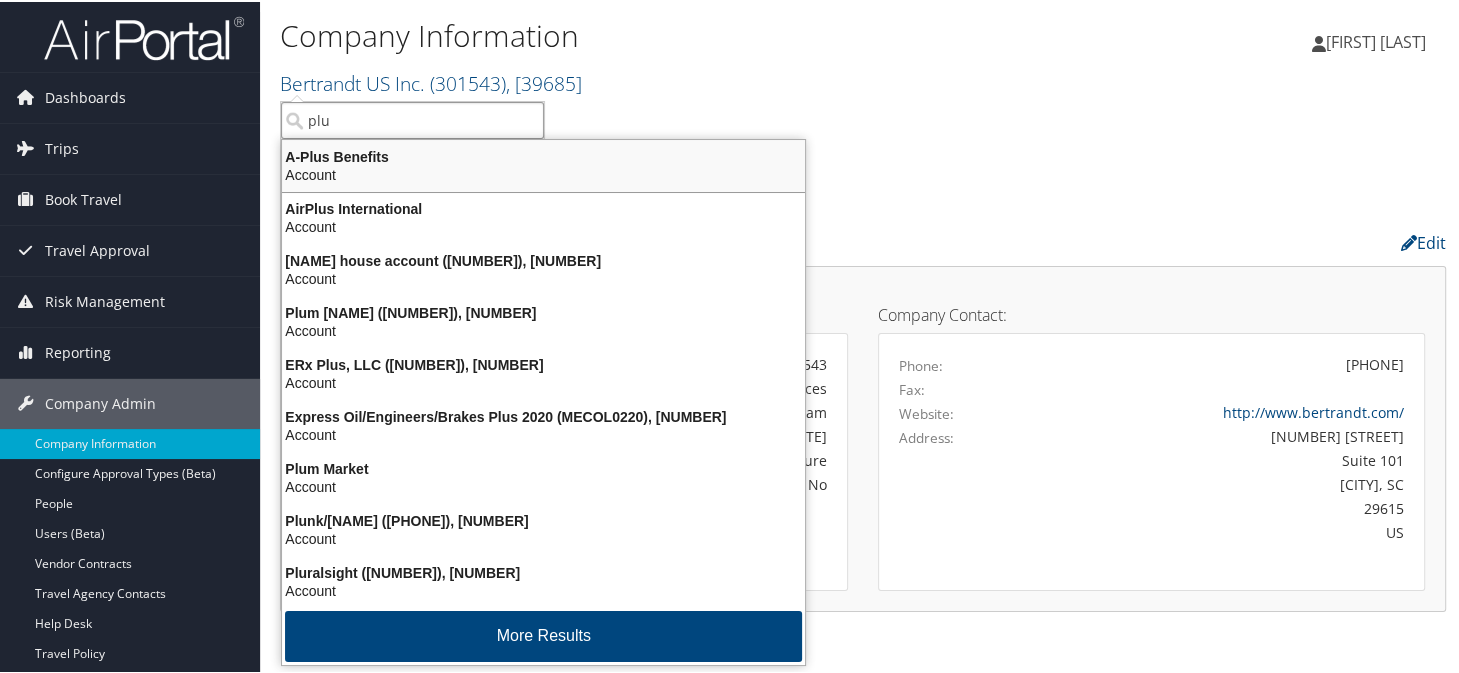 click on "plu" at bounding box center (412, 118) 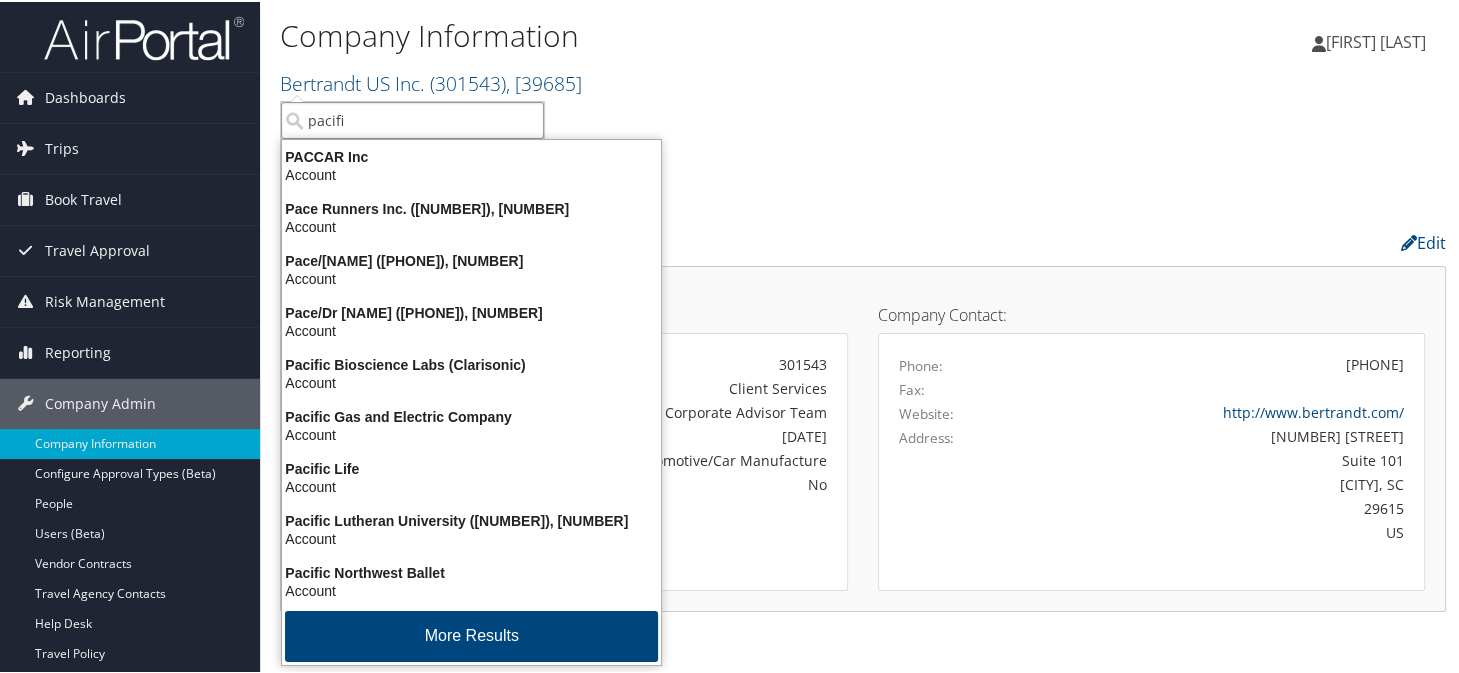 type on "pacific" 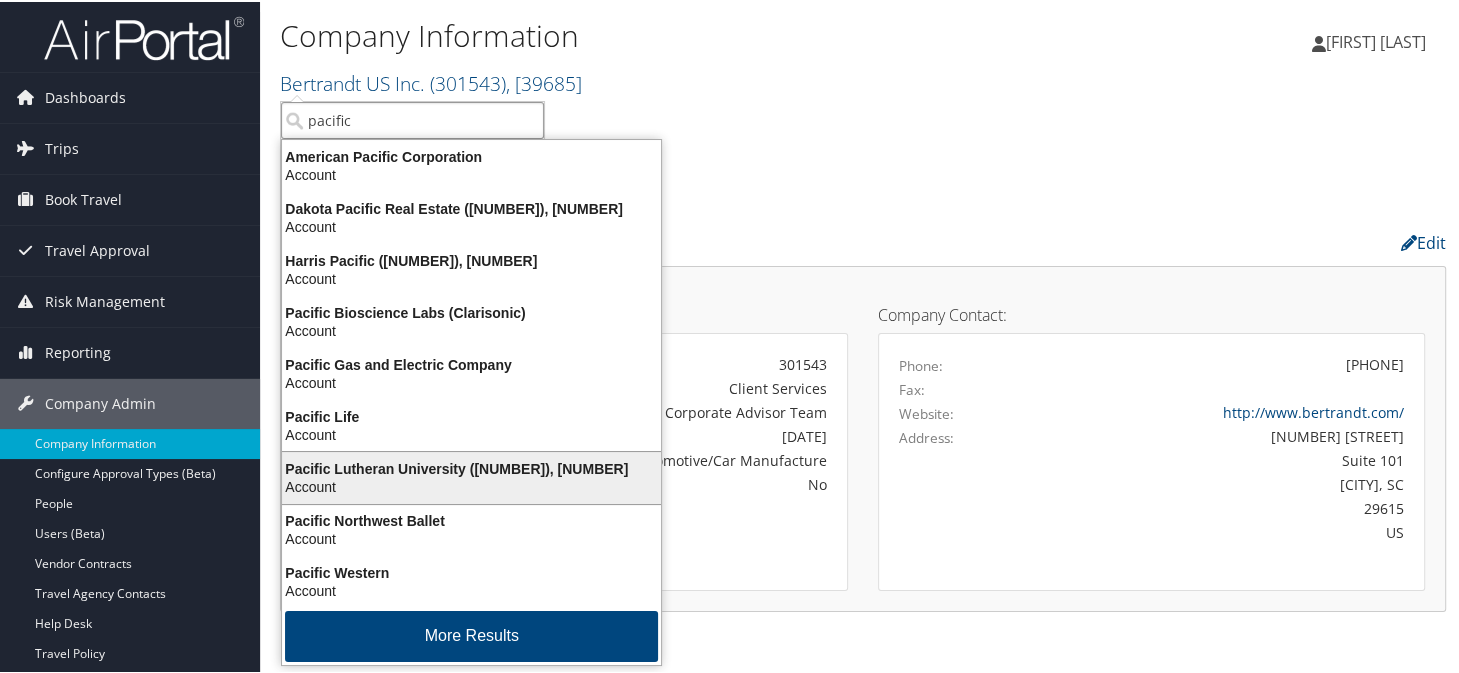 click on "Pacific Lutheran University (302046), [45719]" at bounding box center (471, 467) 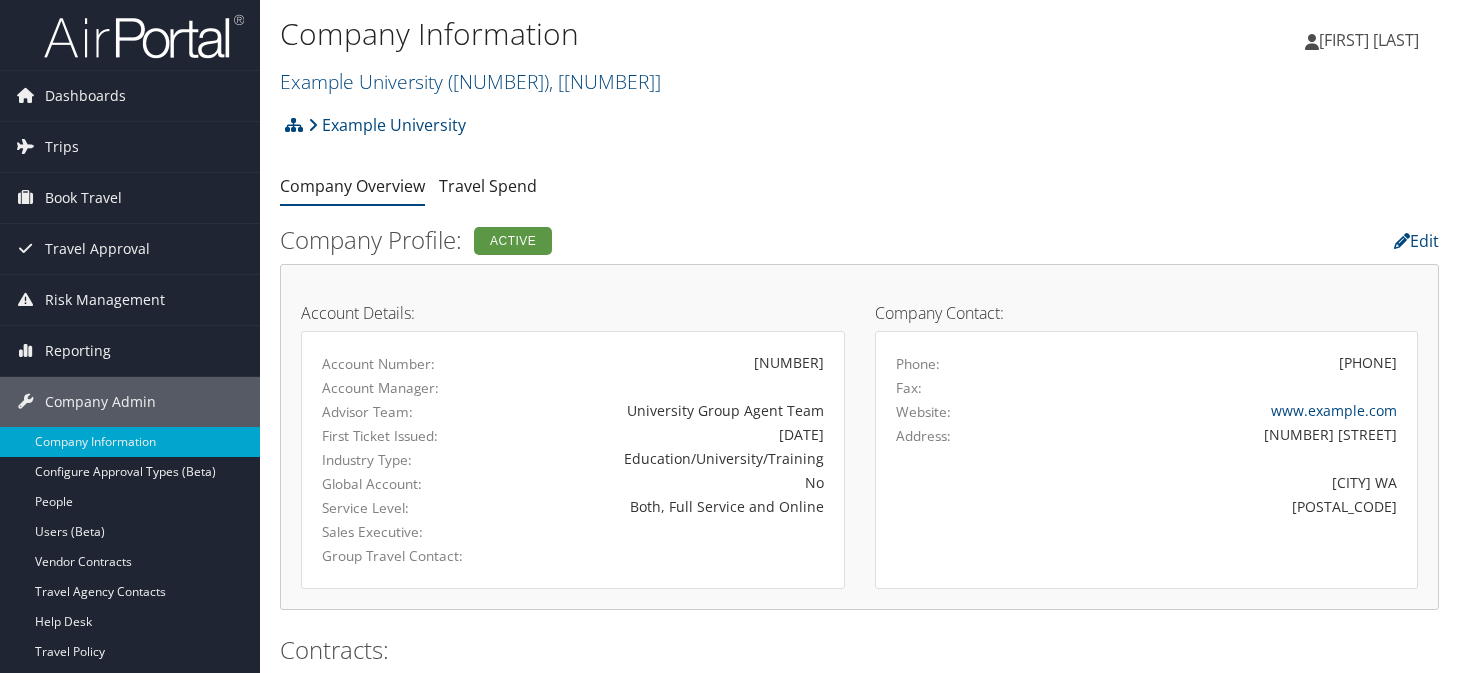 scroll, scrollTop: 0, scrollLeft: 0, axis: both 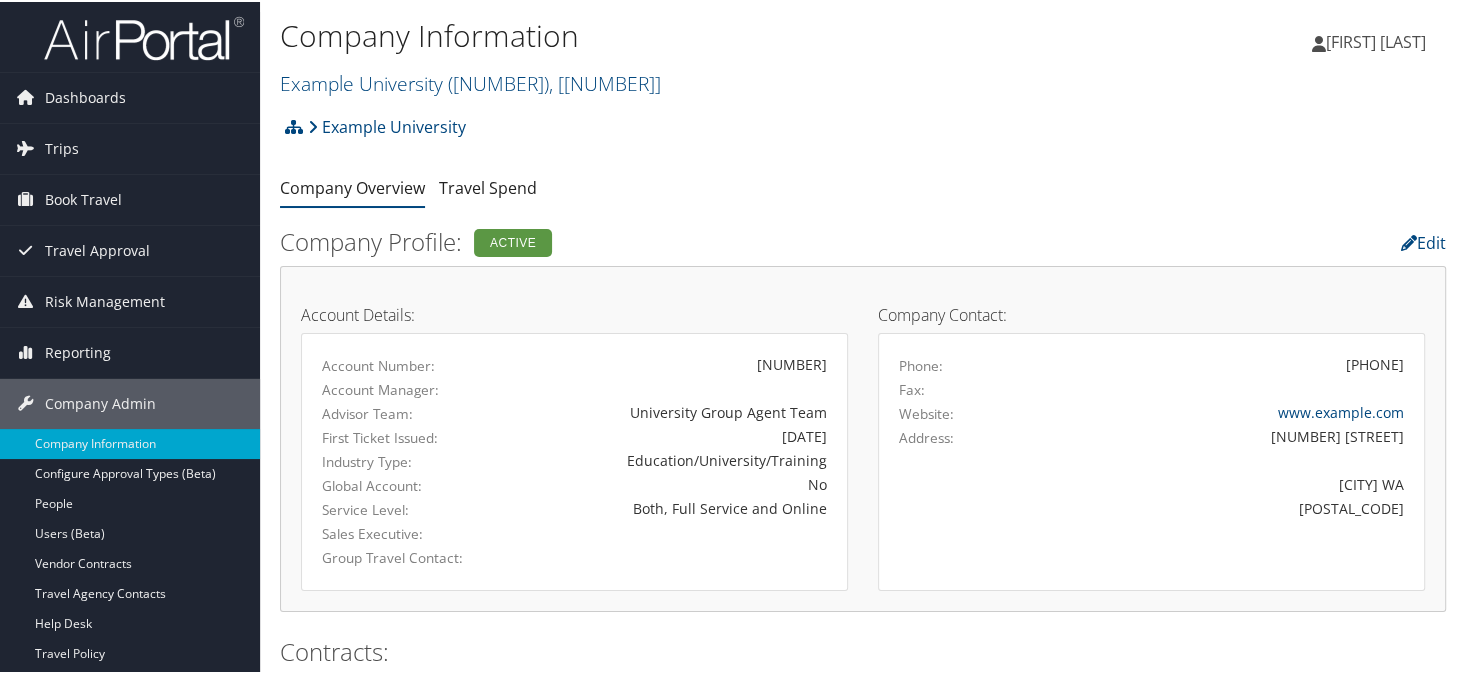 click on "Example University   ( [NUMBER] )  , [NUMBER]" at bounding box center (668, 80) 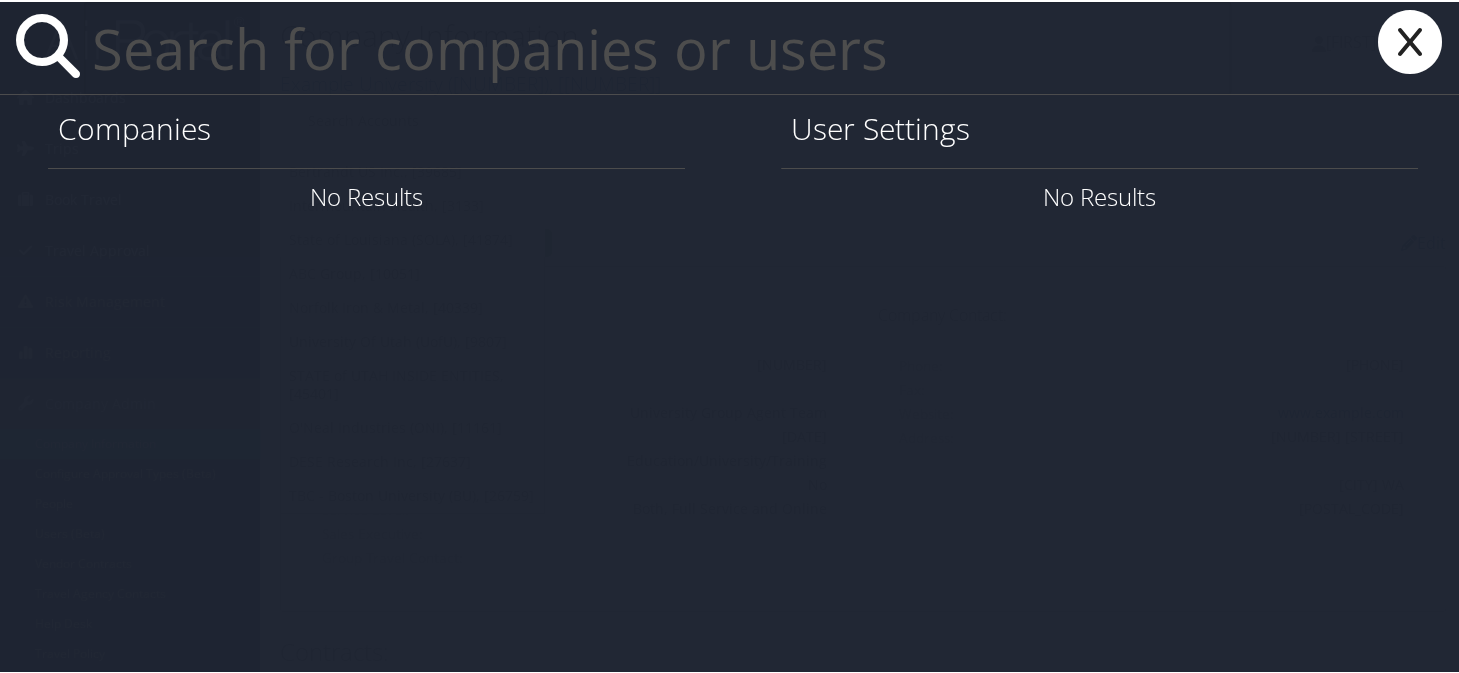 paste on "[EMAIL]" 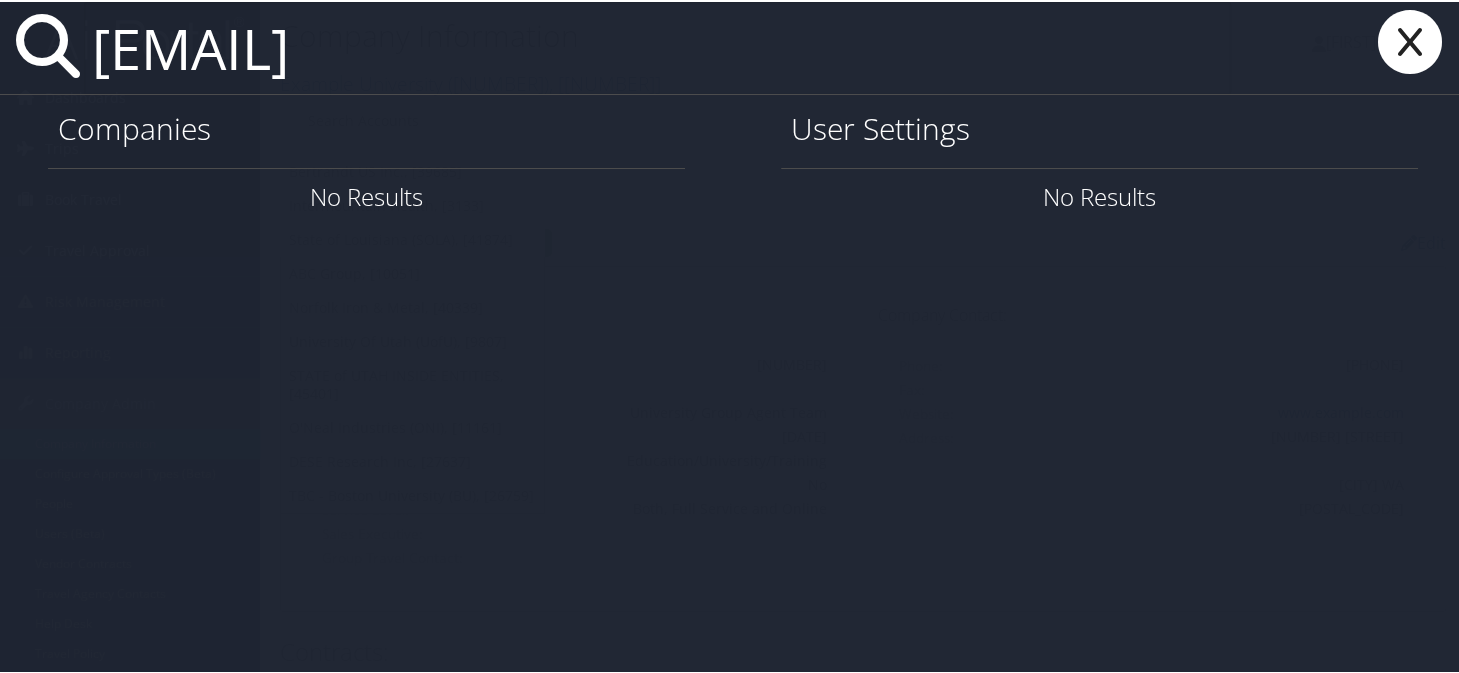 type on "[EMAIL]" 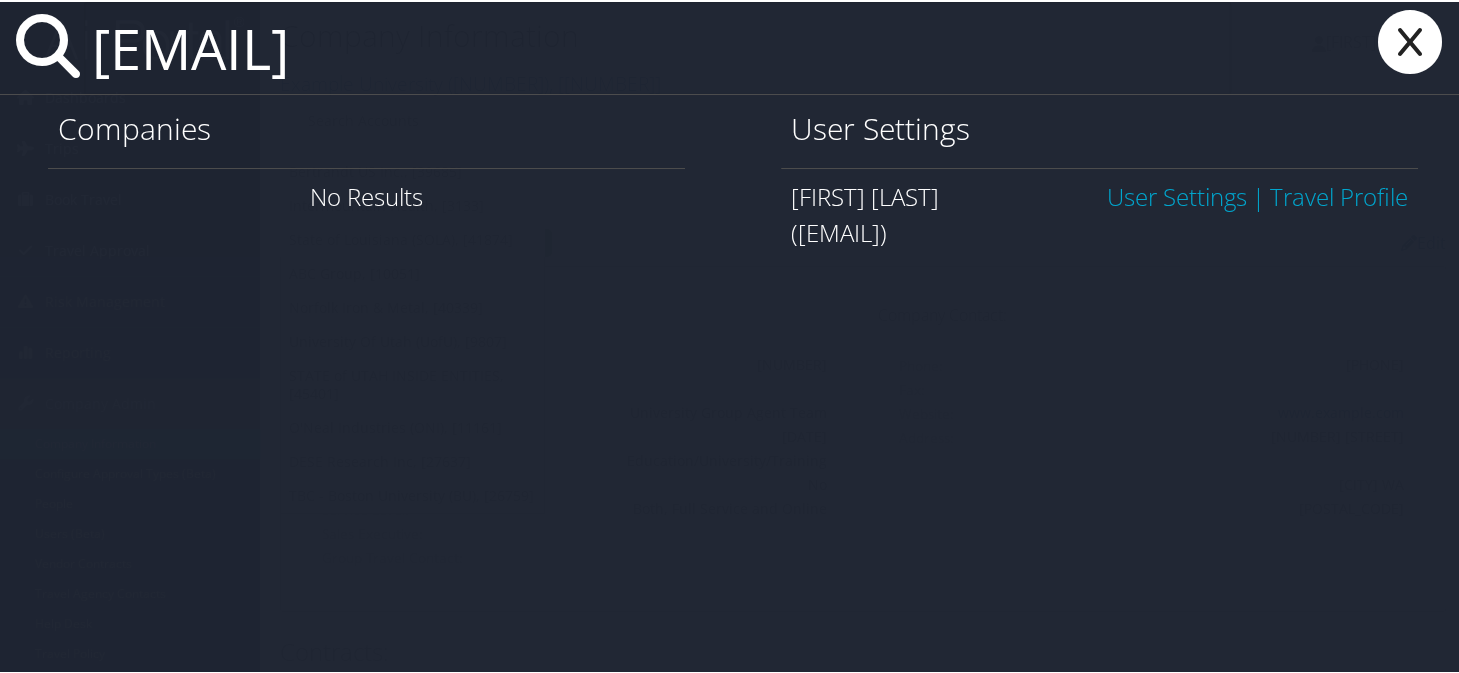 click on "User Settings" at bounding box center (1177, 194) 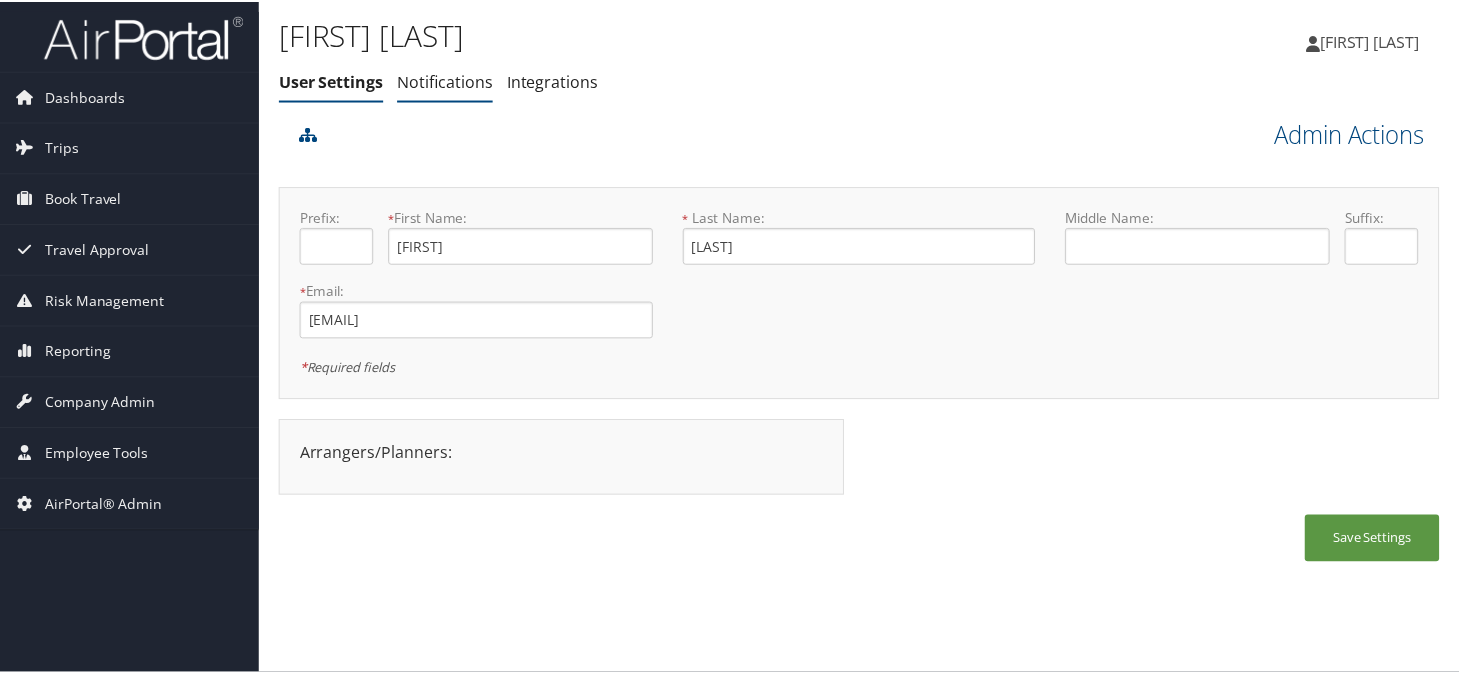 scroll, scrollTop: 0, scrollLeft: 0, axis: both 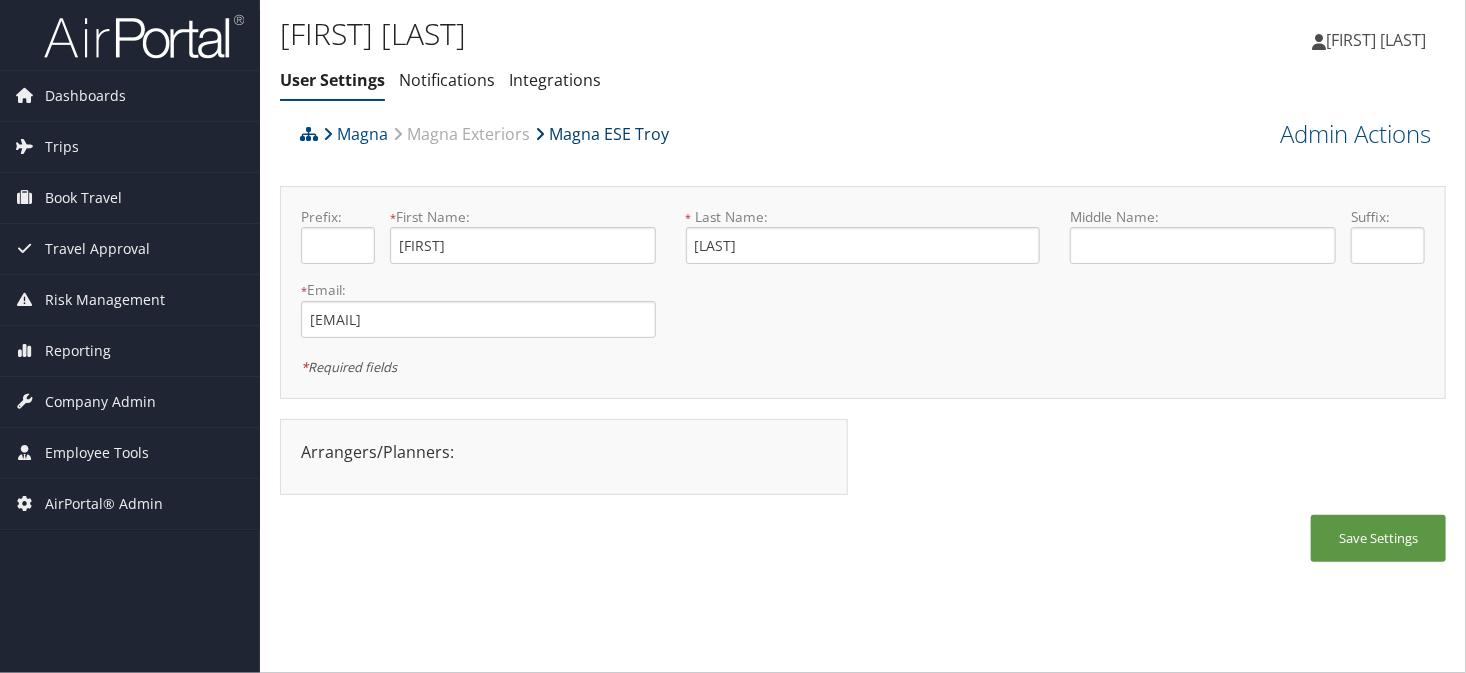 click on "Magna ESE Troy" at bounding box center [602, 134] 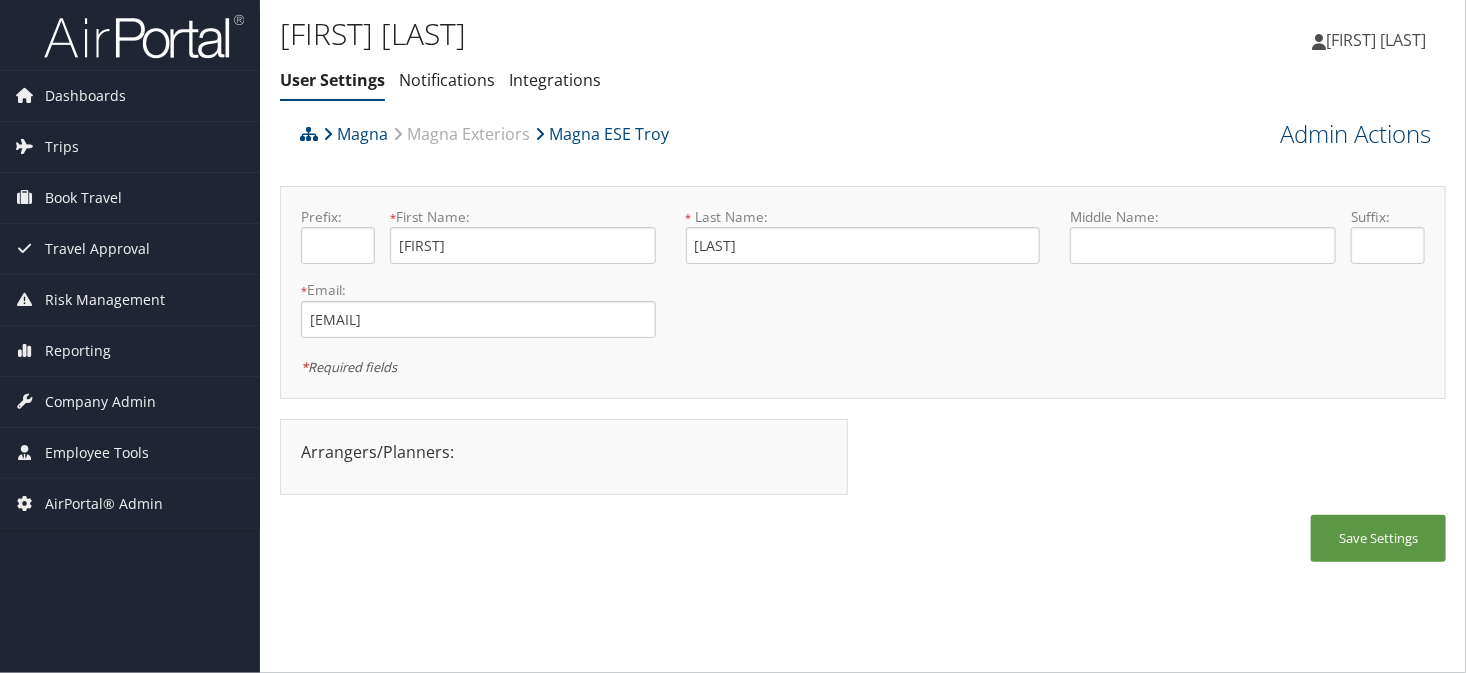 click on "Admin Actions" at bounding box center [1355, 134] 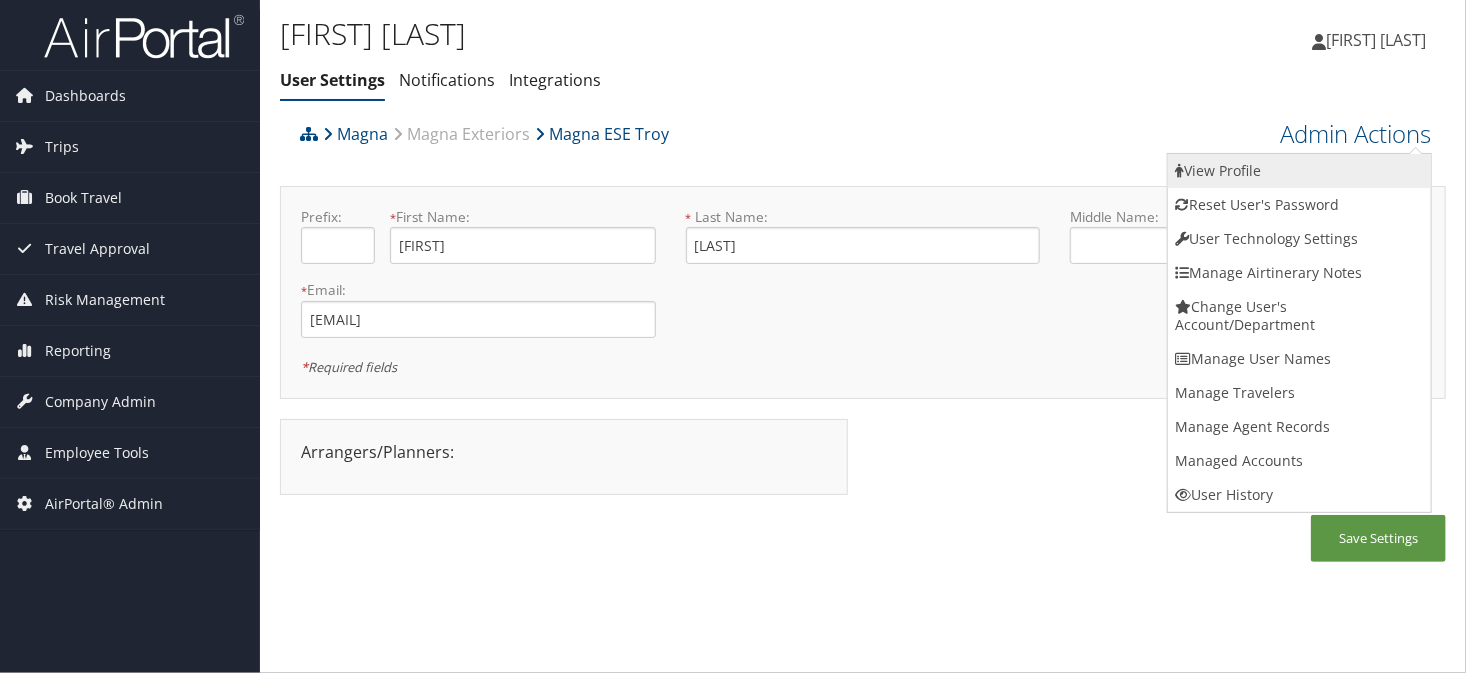 click on "View Profile" at bounding box center (1299, 171) 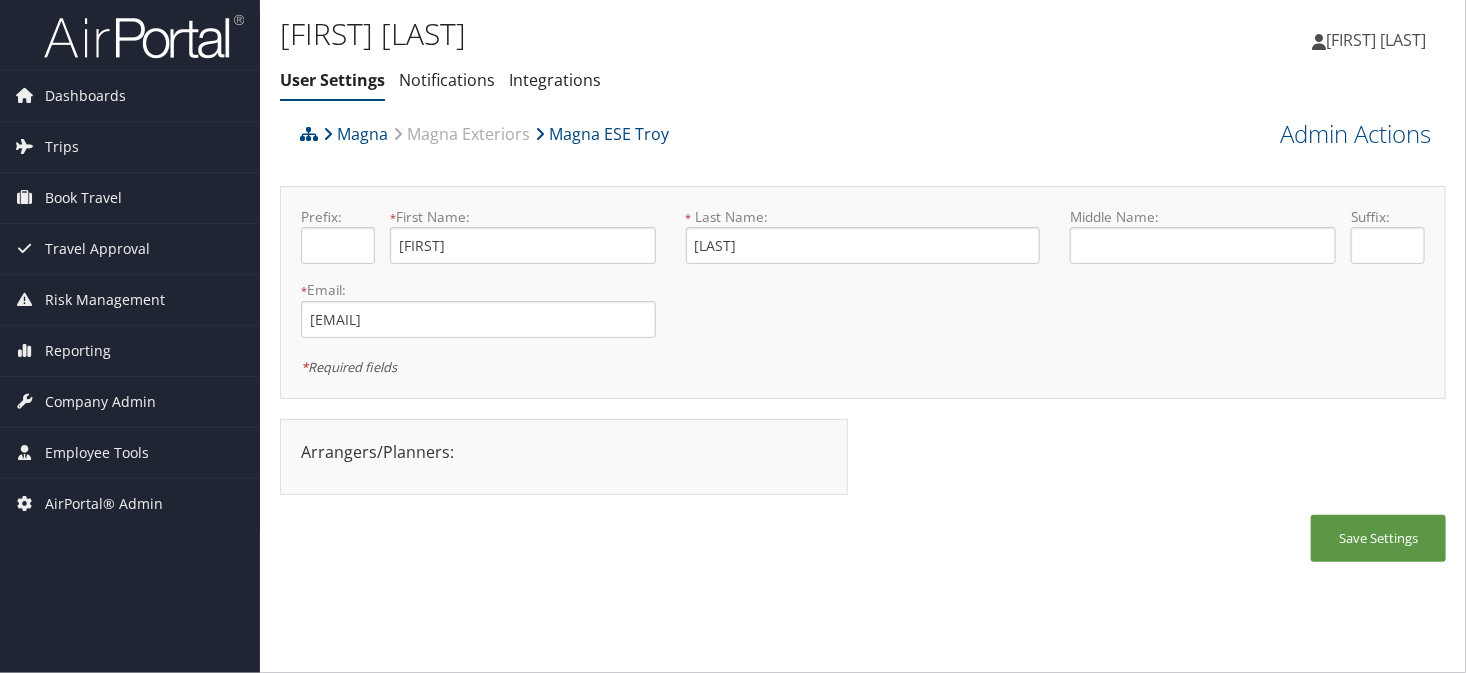 click on "Cheryl Rinke" at bounding box center (668, 34) 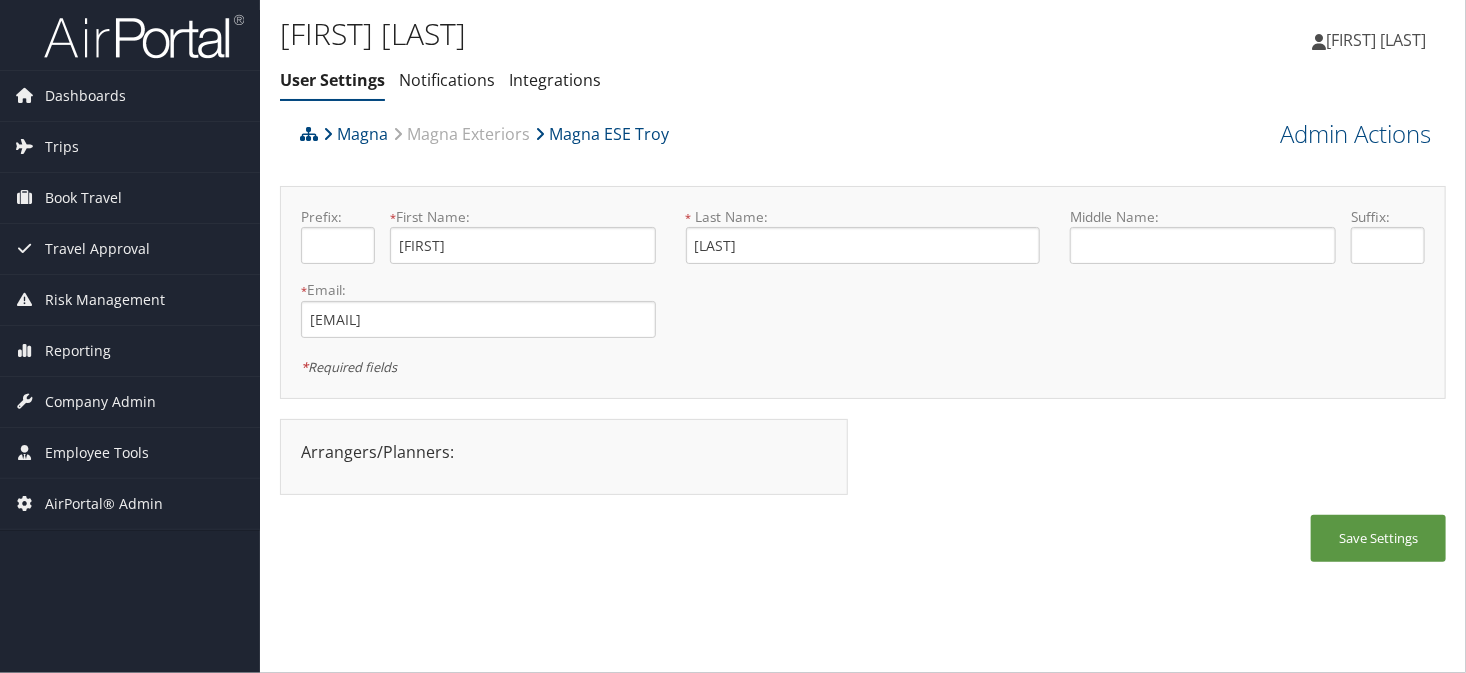 click on "Cheryl Rinke
User Settings
Notifications
Integrations
User Settings
Notifications
Integrations" at bounding box center (668, 62) 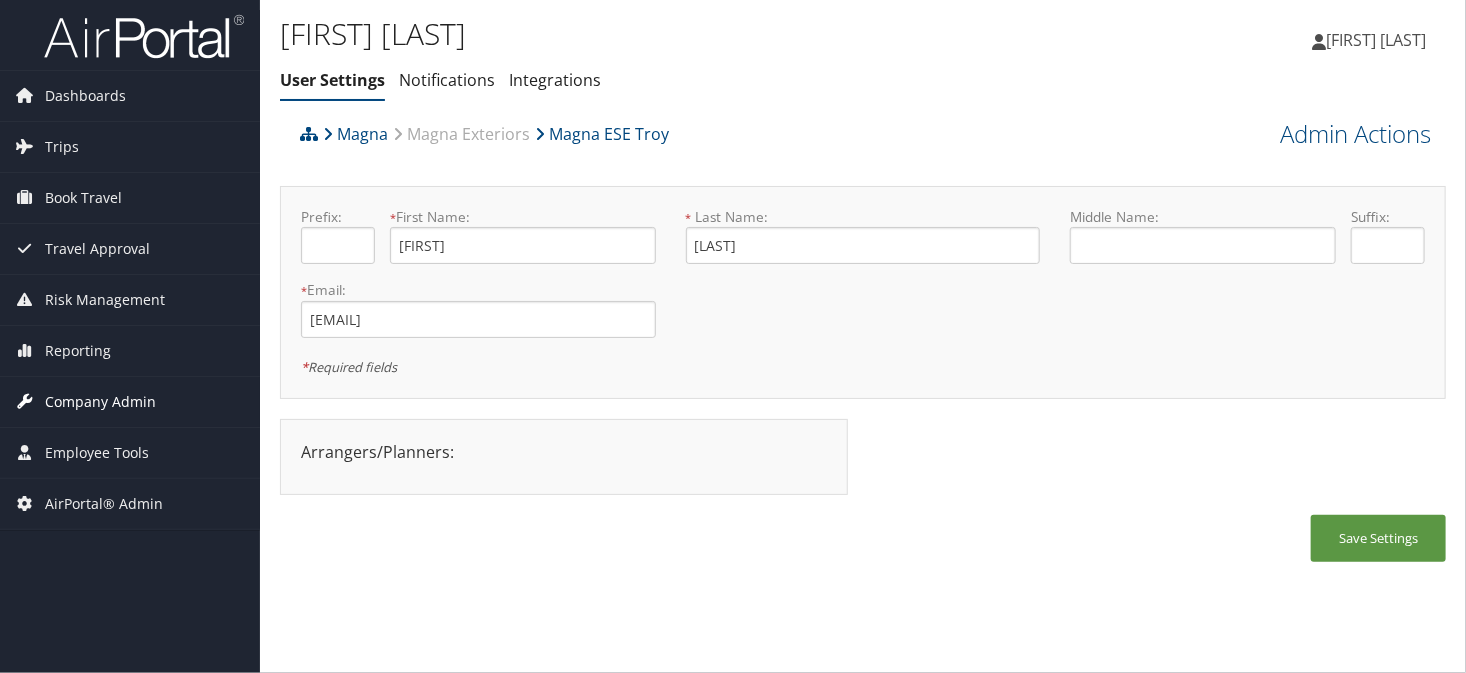 click on "Company Admin" at bounding box center [100, 402] 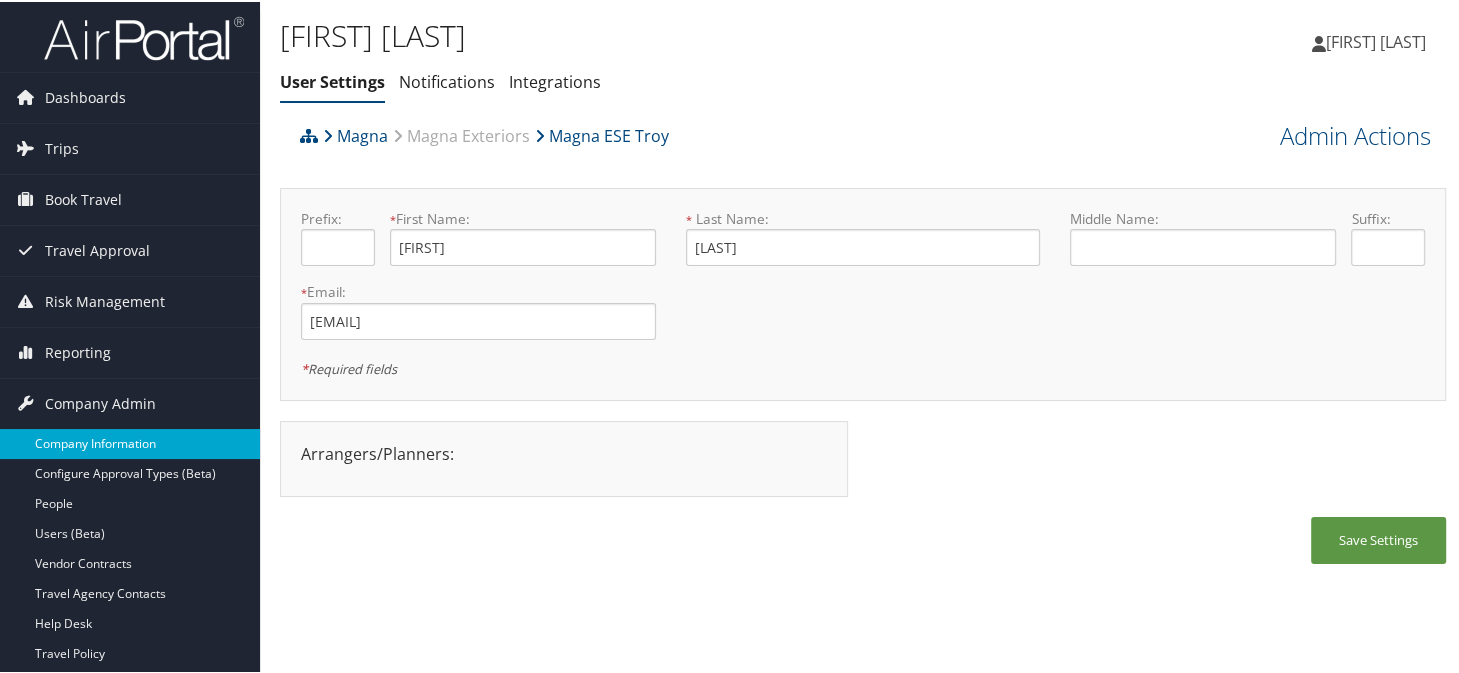 click on "Company Information" at bounding box center (130, 442) 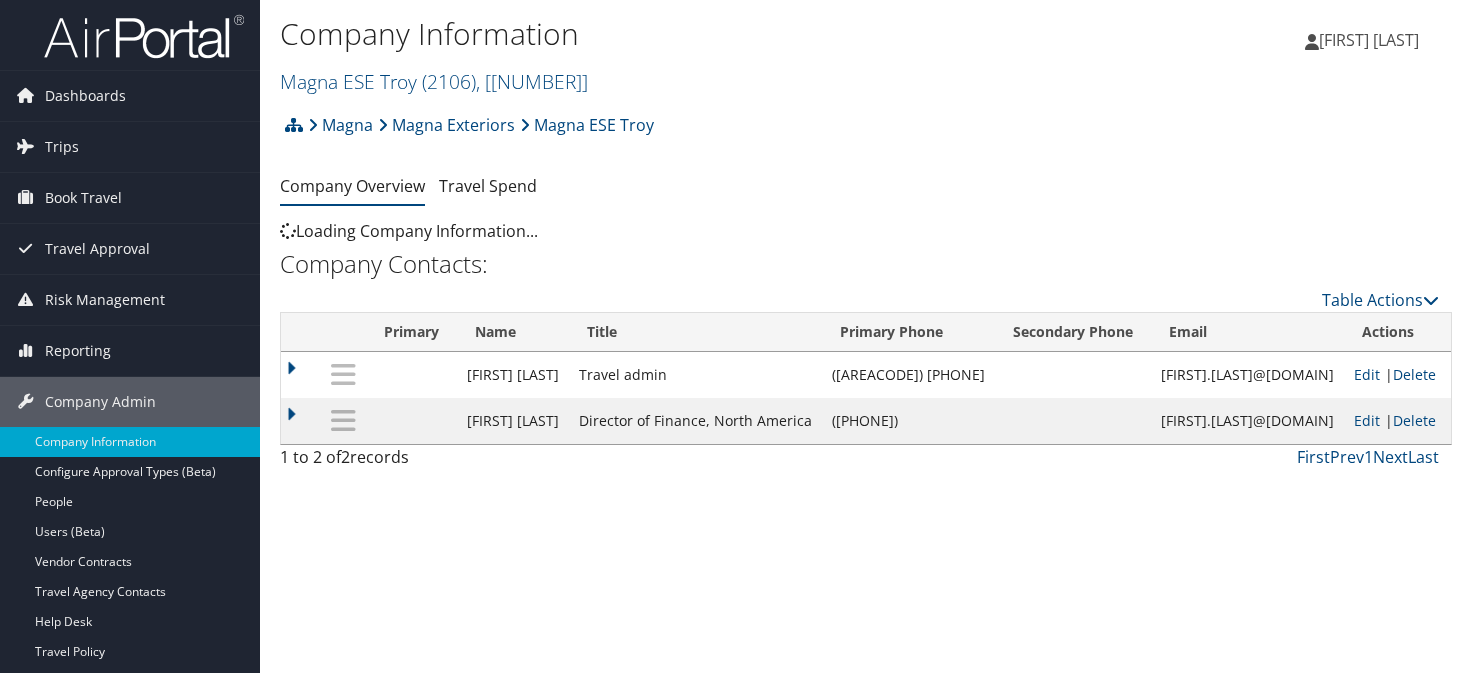 scroll, scrollTop: 0, scrollLeft: 0, axis: both 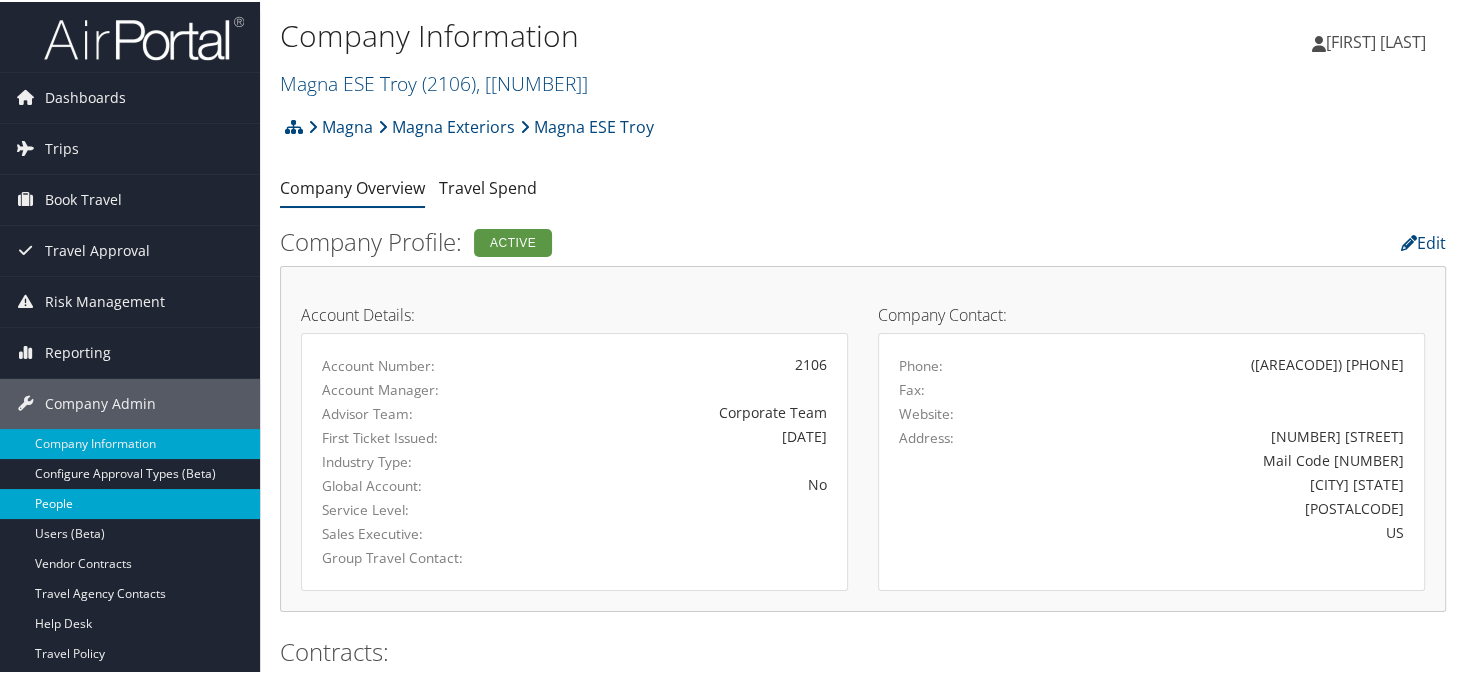 click on "People" at bounding box center (130, 502) 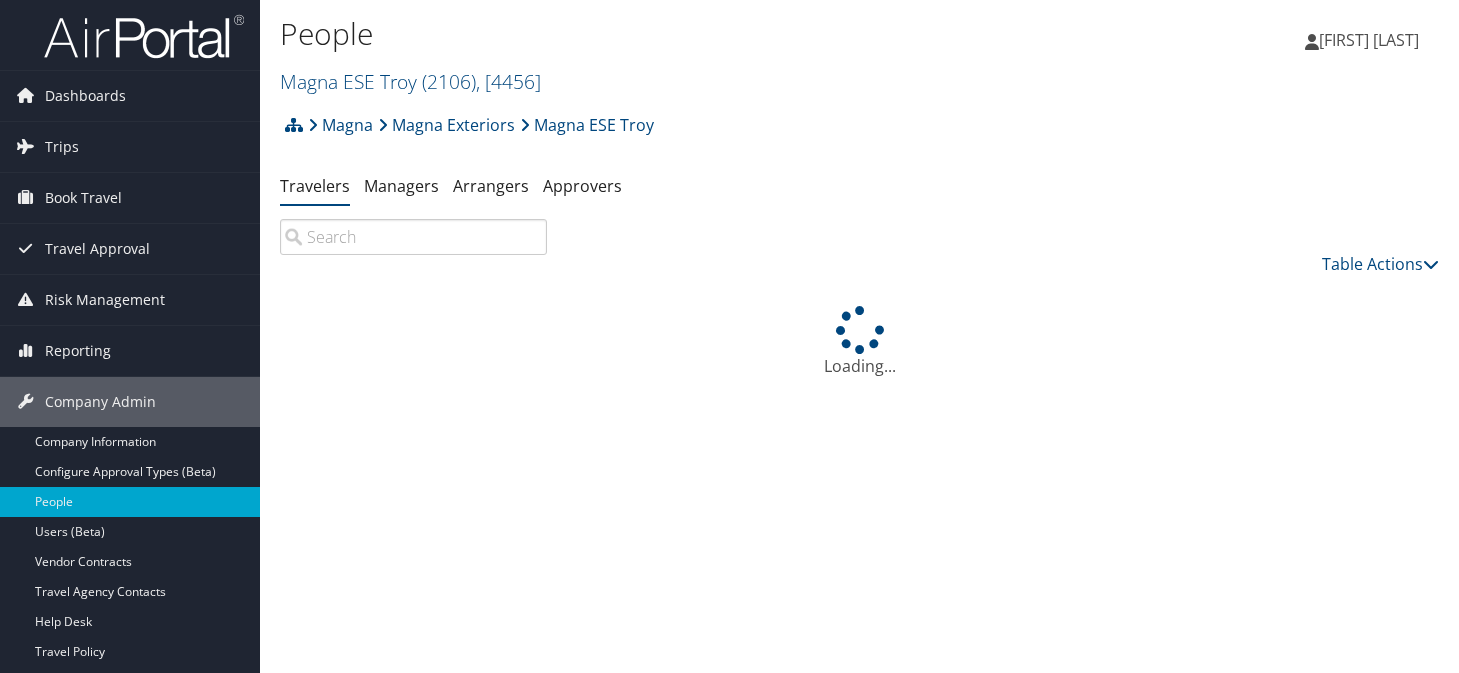 scroll, scrollTop: 0, scrollLeft: 0, axis: both 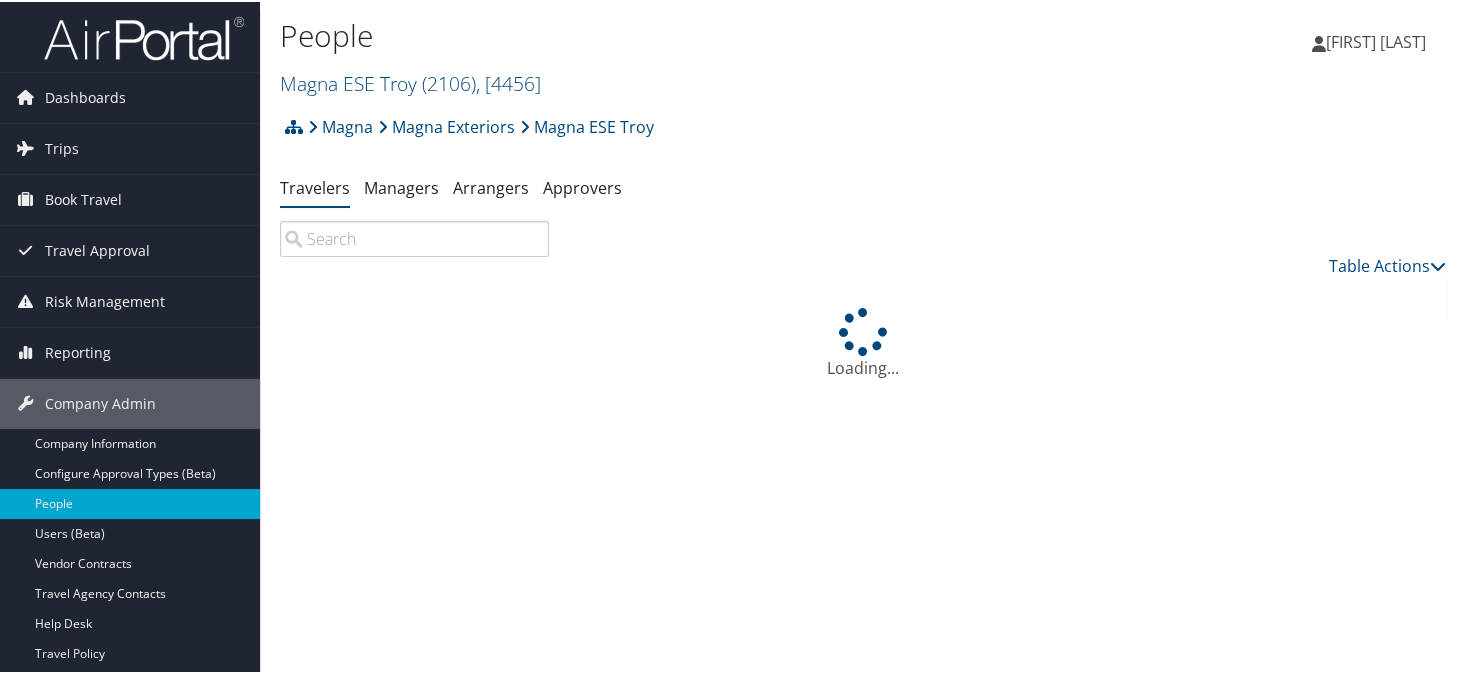 click at bounding box center (414, 237) 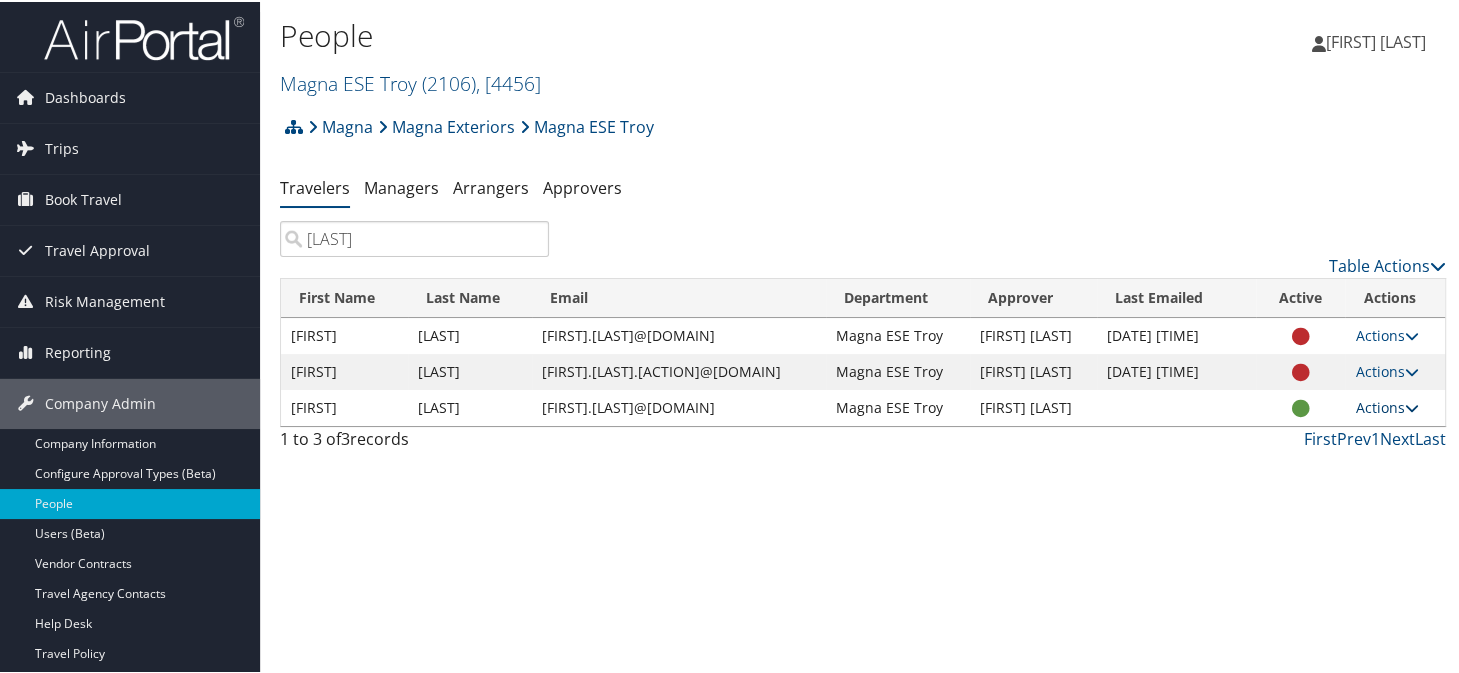 type on "[LAST]" 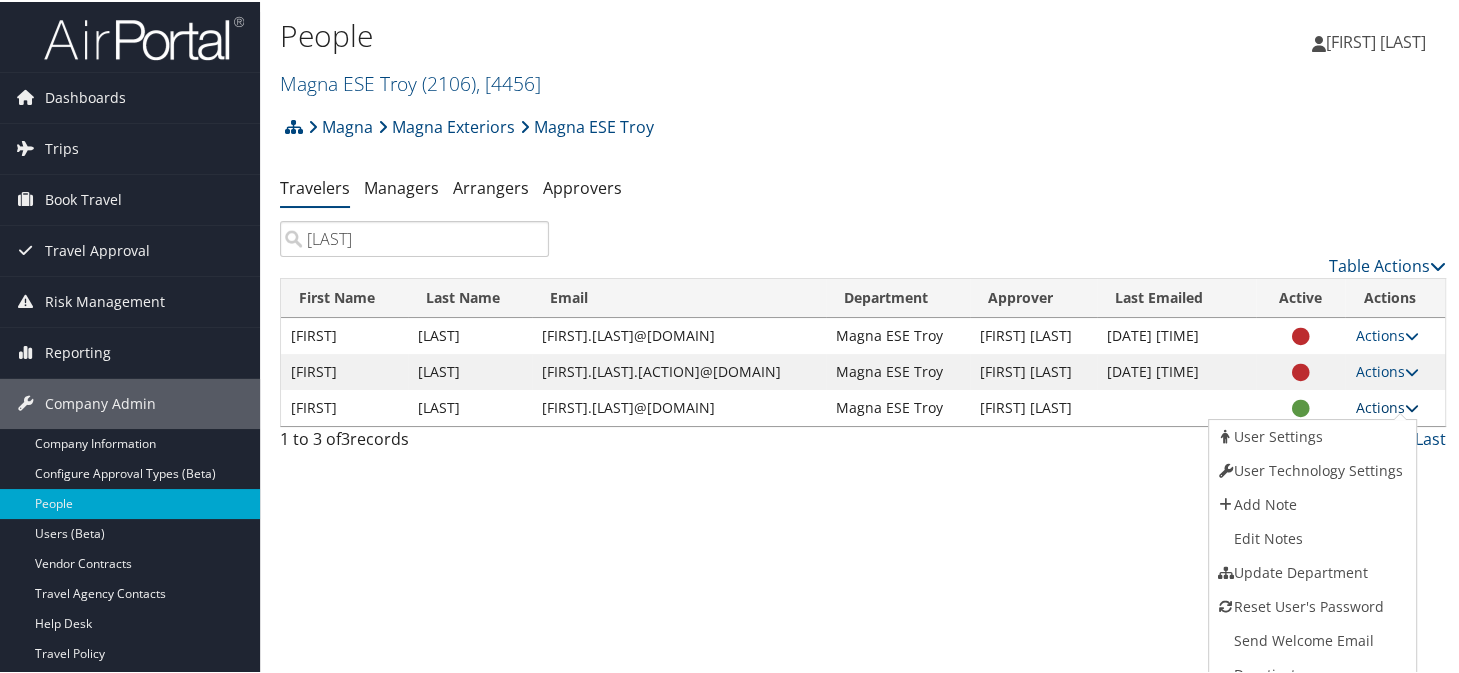 scroll, scrollTop: 51, scrollLeft: 0, axis: vertical 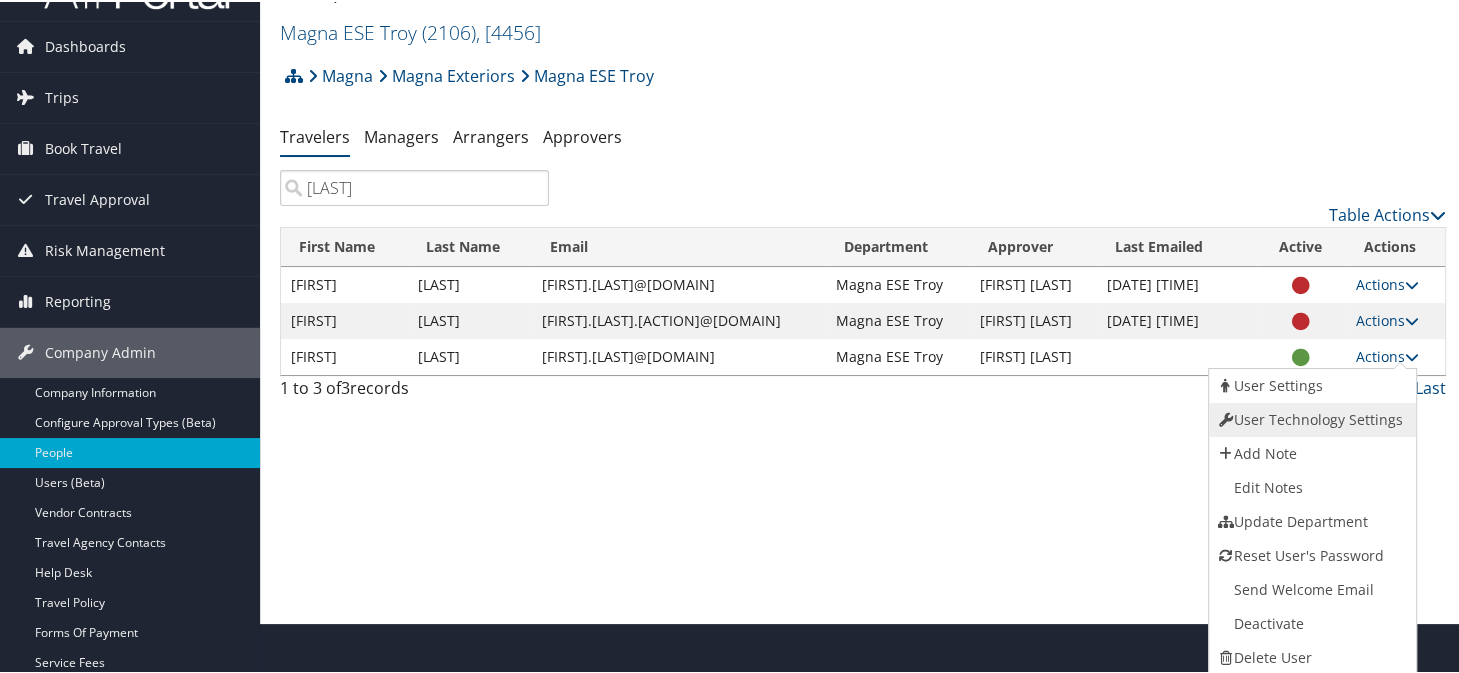 click on "User Technology Settings" at bounding box center (1310, 418) 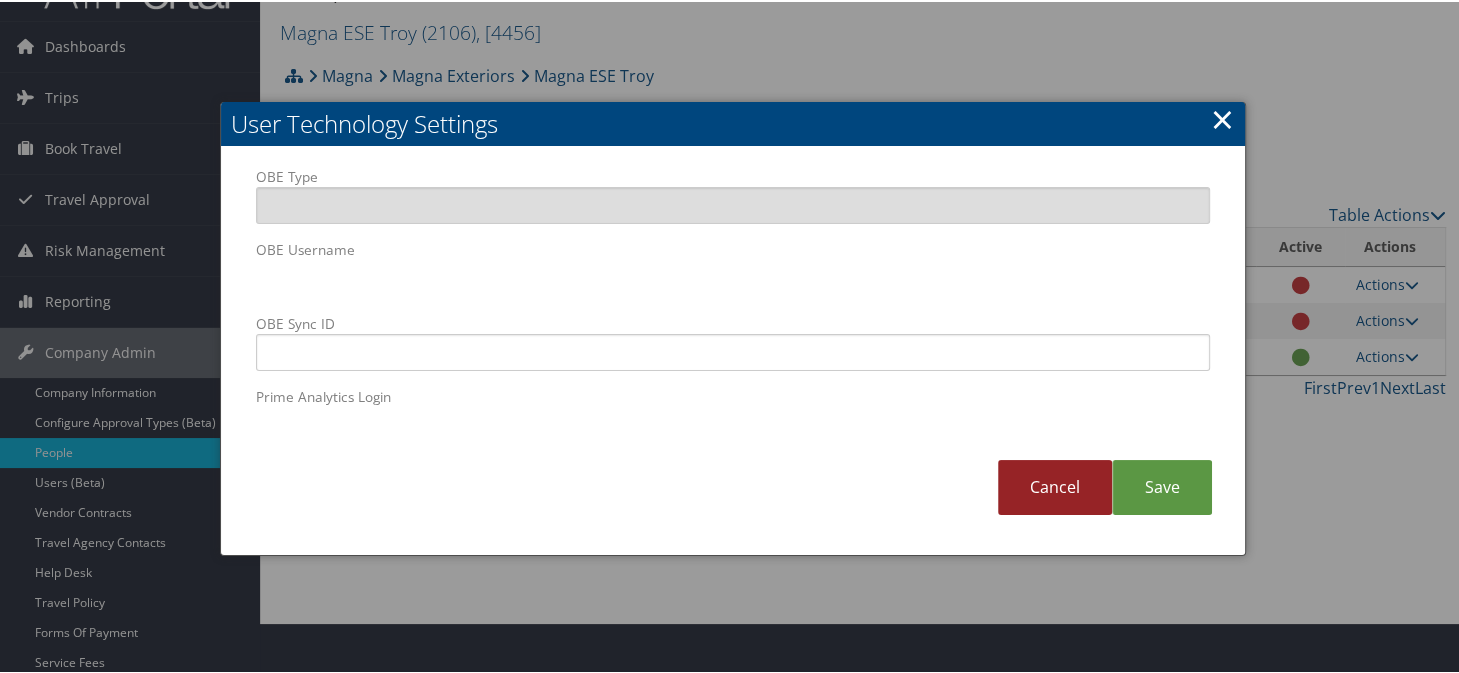 click on "Cancel" at bounding box center [1055, 485] 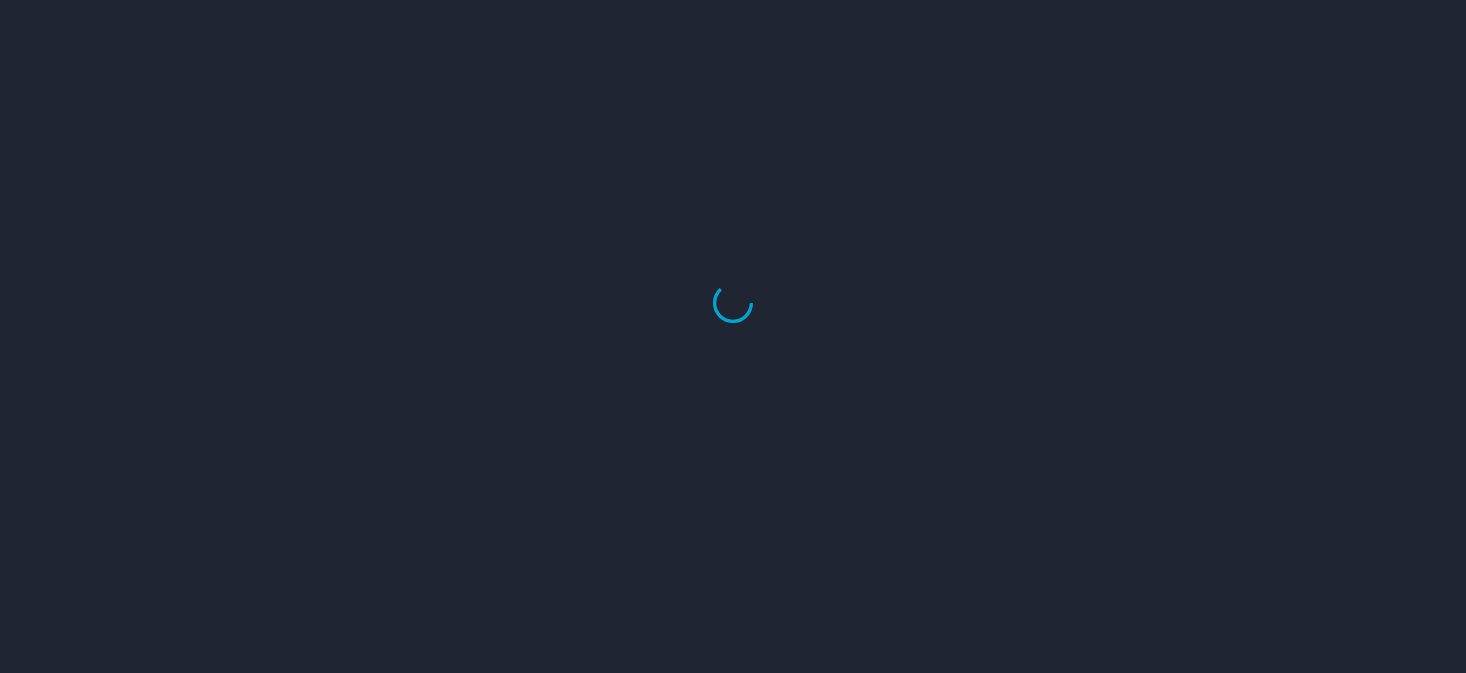 scroll, scrollTop: 0, scrollLeft: 0, axis: both 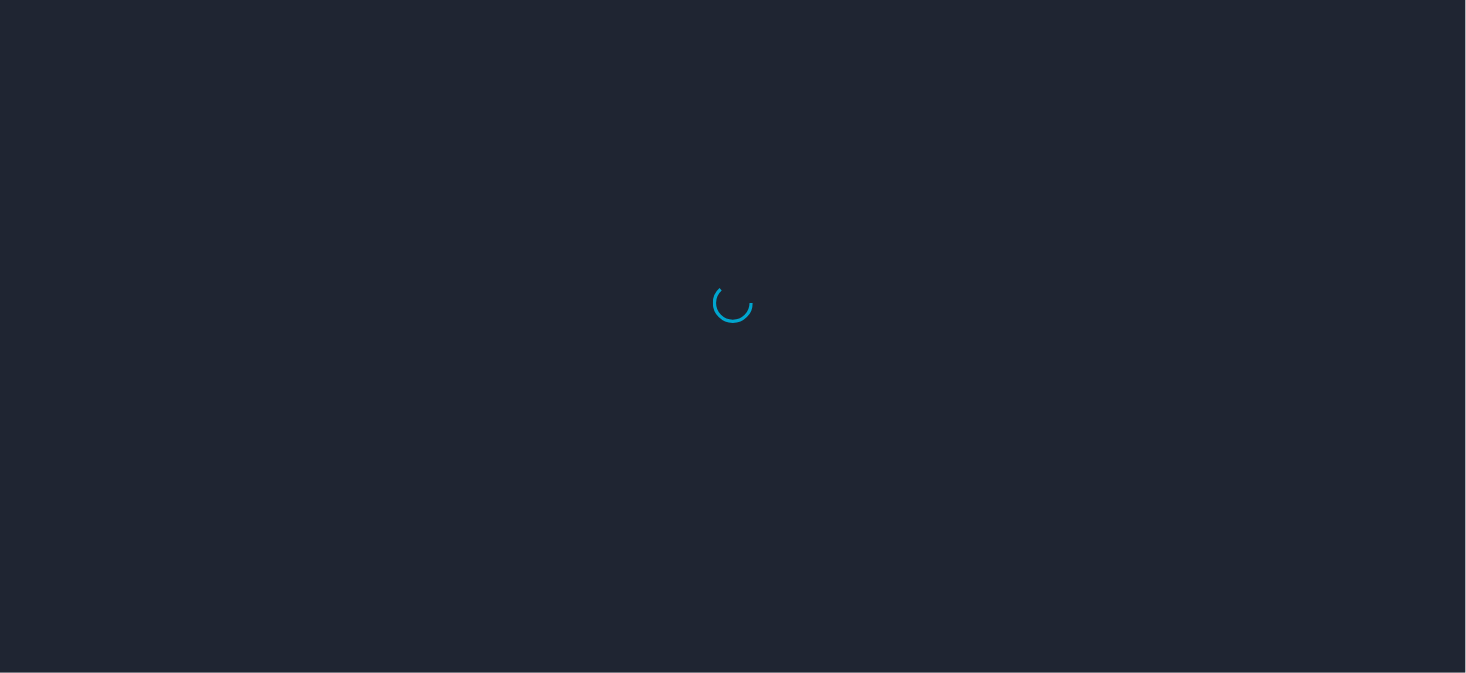 select on "US" 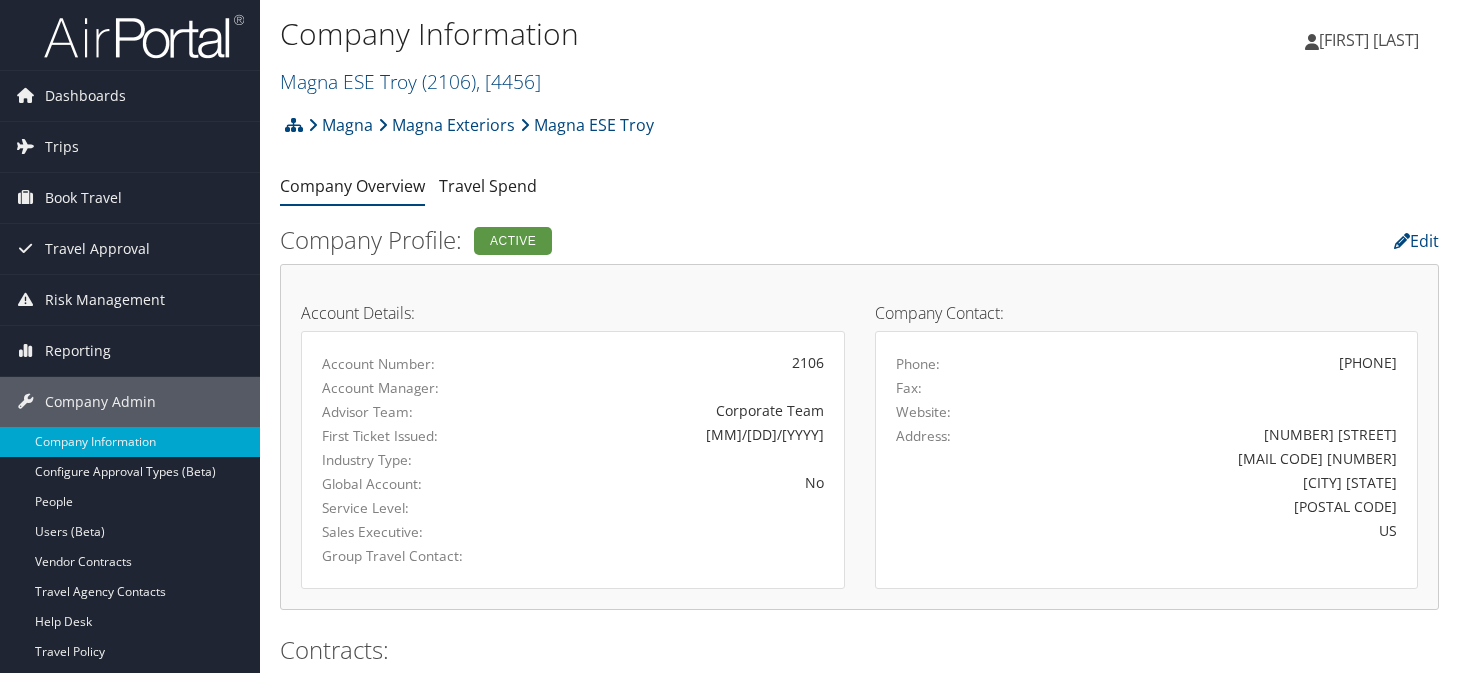scroll, scrollTop: 0, scrollLeft: 0, axis: both 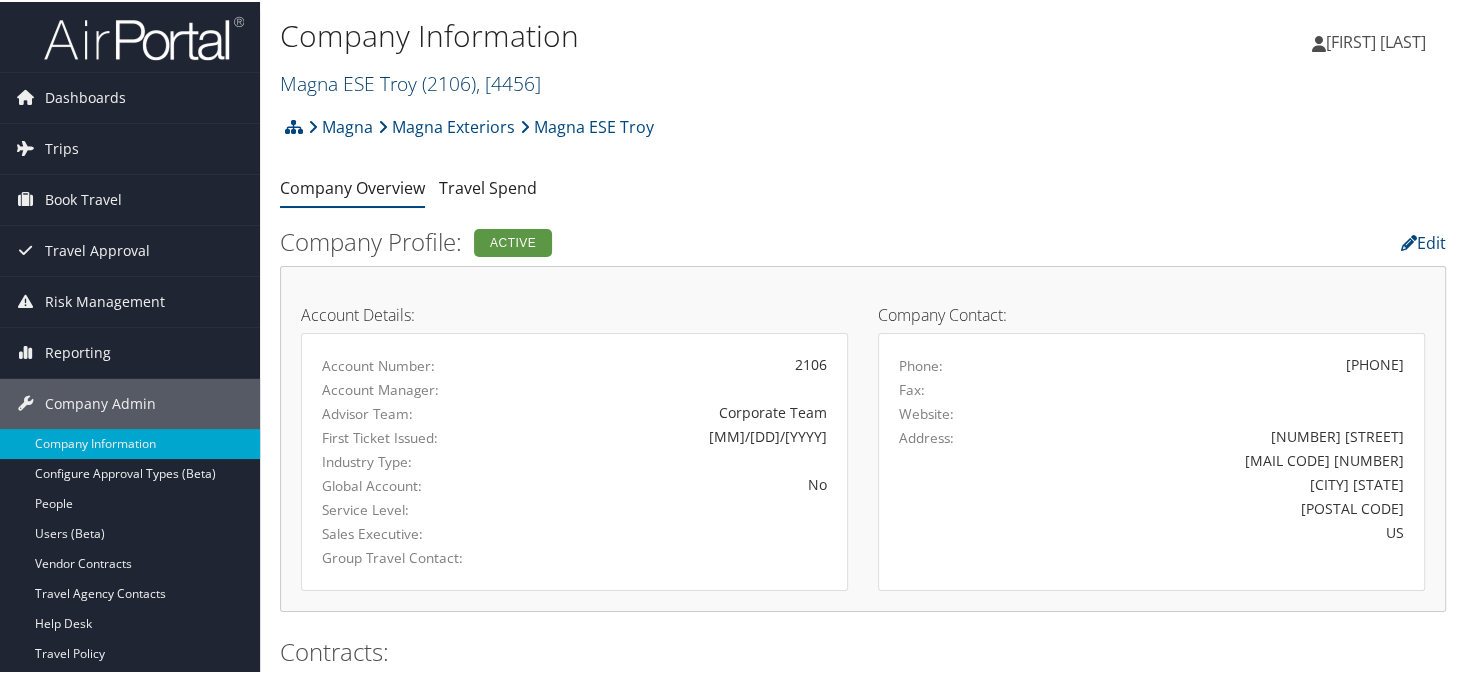 click on "Magna ESE Troy  ( 2106 )  , [ 4456 ]" at bounding box center (410, 81) 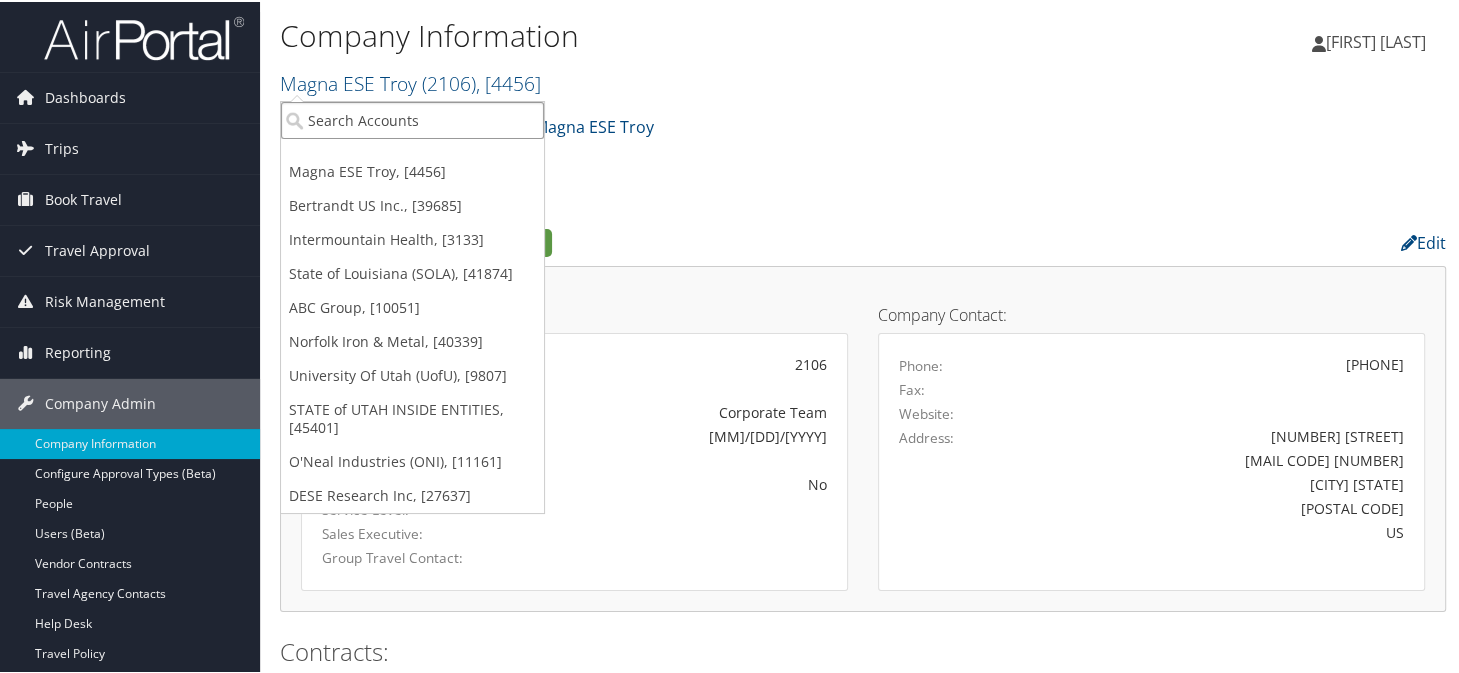 click at bounding box center [412, 118] 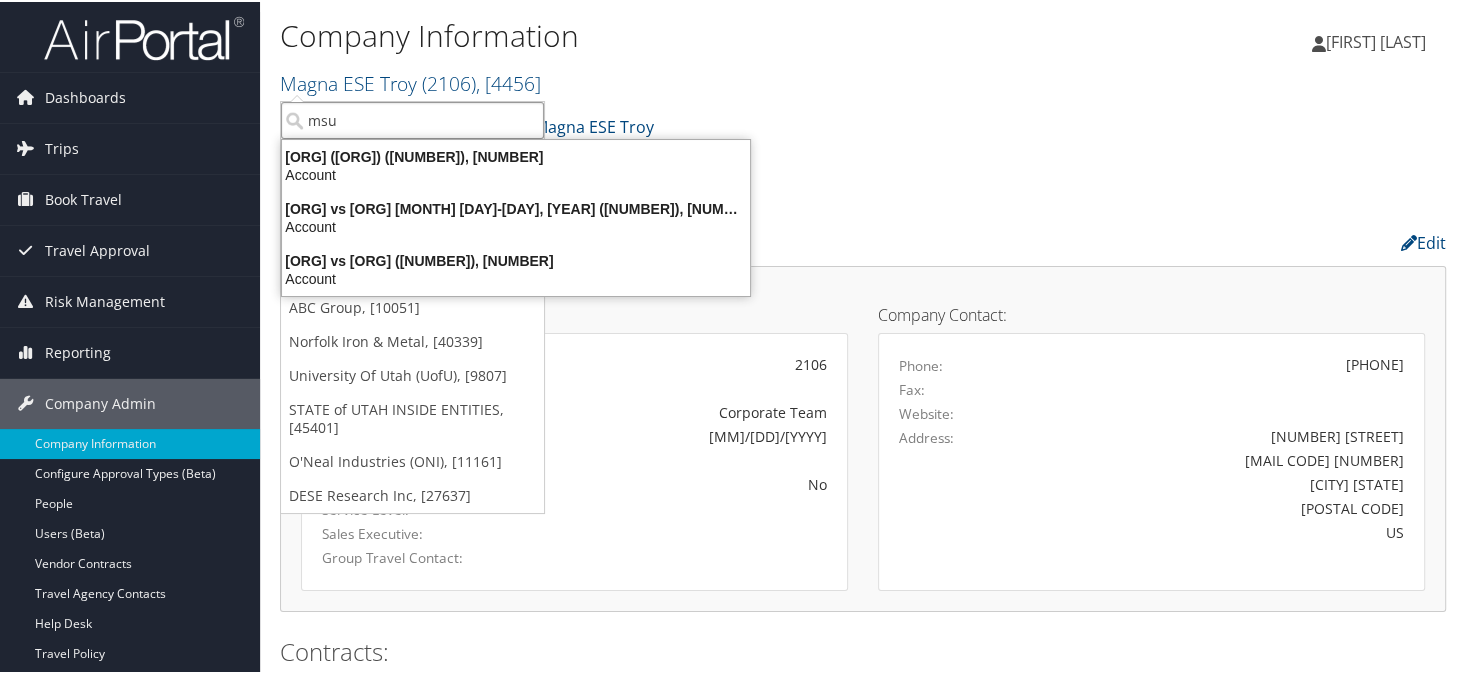 type on "msu" 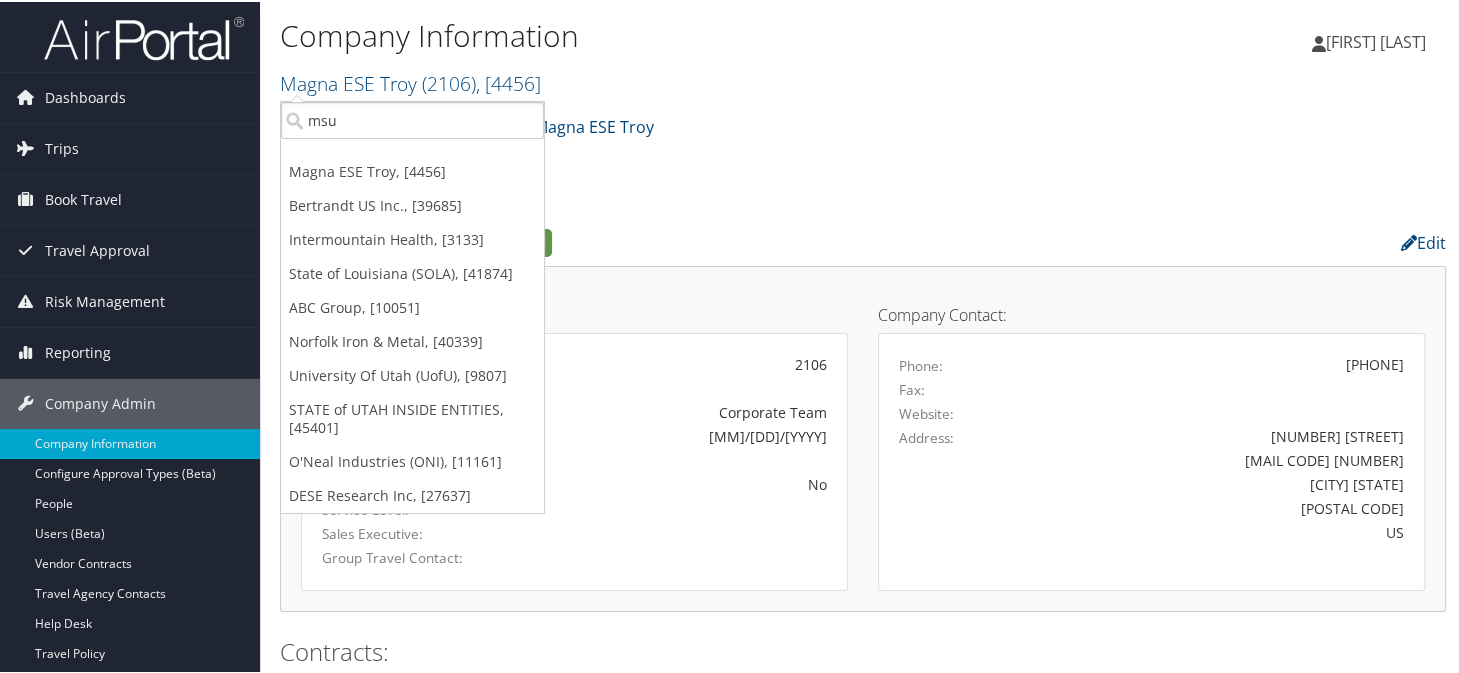 click on "Magna   Magna Exteriors   Magna ESE Troy   Account Structure   Magna   (MAGNA) ACTIVE      Create Child Magna Leisure   (3085) INACTIVE      Create Child Magna Innertech Shreveport   INACTIVE      Create Child Magna Closures   ACTIVE      Create Child Magna Mechatronics Engineered Glass   (3056) ACTIVE      Create Child Engineered Glass   ACTIVE      Create Child Magna Mechatronics Troy   (2125) ACTIVE      Create Child Novi   ACTIVE      Create Child Magna Corporate   ACTIVE      Create Child MAGNA INTERNATIONAL IT DEPT   (3065) ACTIVE      Create Child Magna Intl IT   ACTIVE      Create Child Magna Corporate Services America   (2140) ACTIVE      Create Child Magna Services   ACTIVE      Create Child Magna Corporate International   (2085) ACTIVE      Create Child Magna Intl   ACTIVE      Create Child Magna Global IT" at bounding box center [863, 1025] 